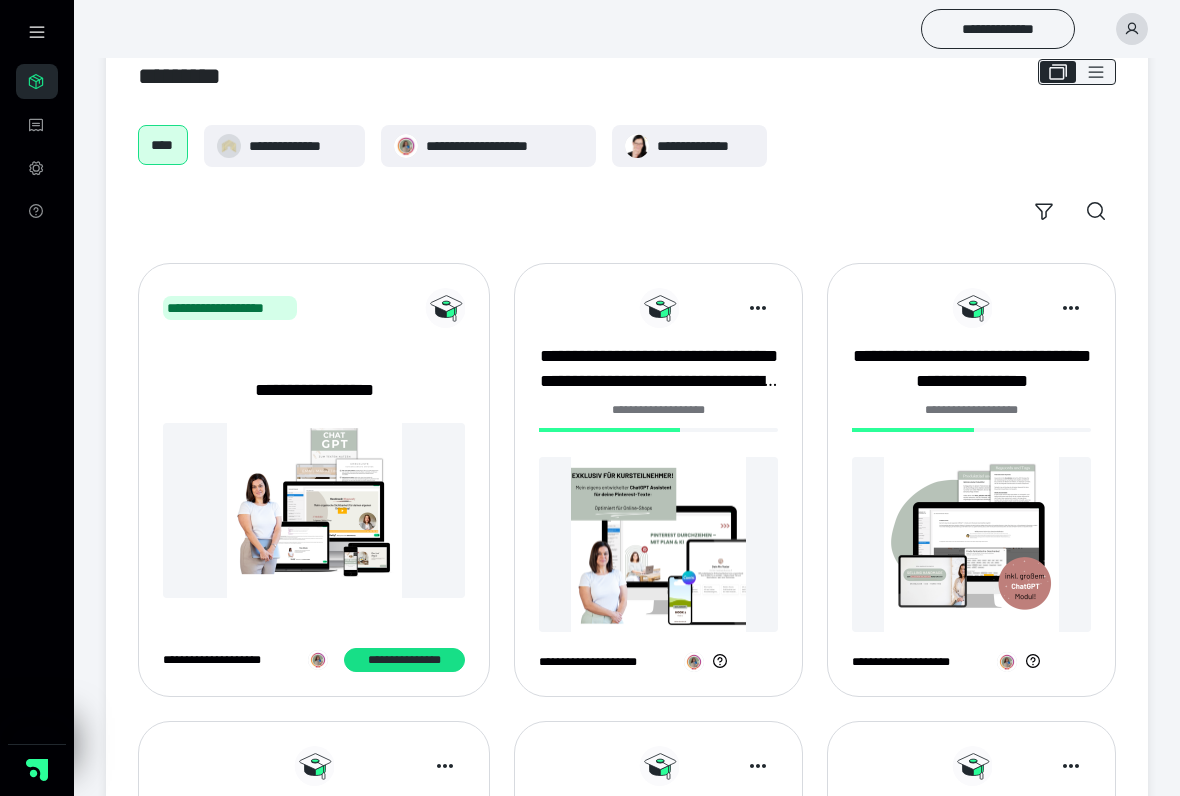scroll, scrollTop: 53, scrollLeft: 0, axis: vertical 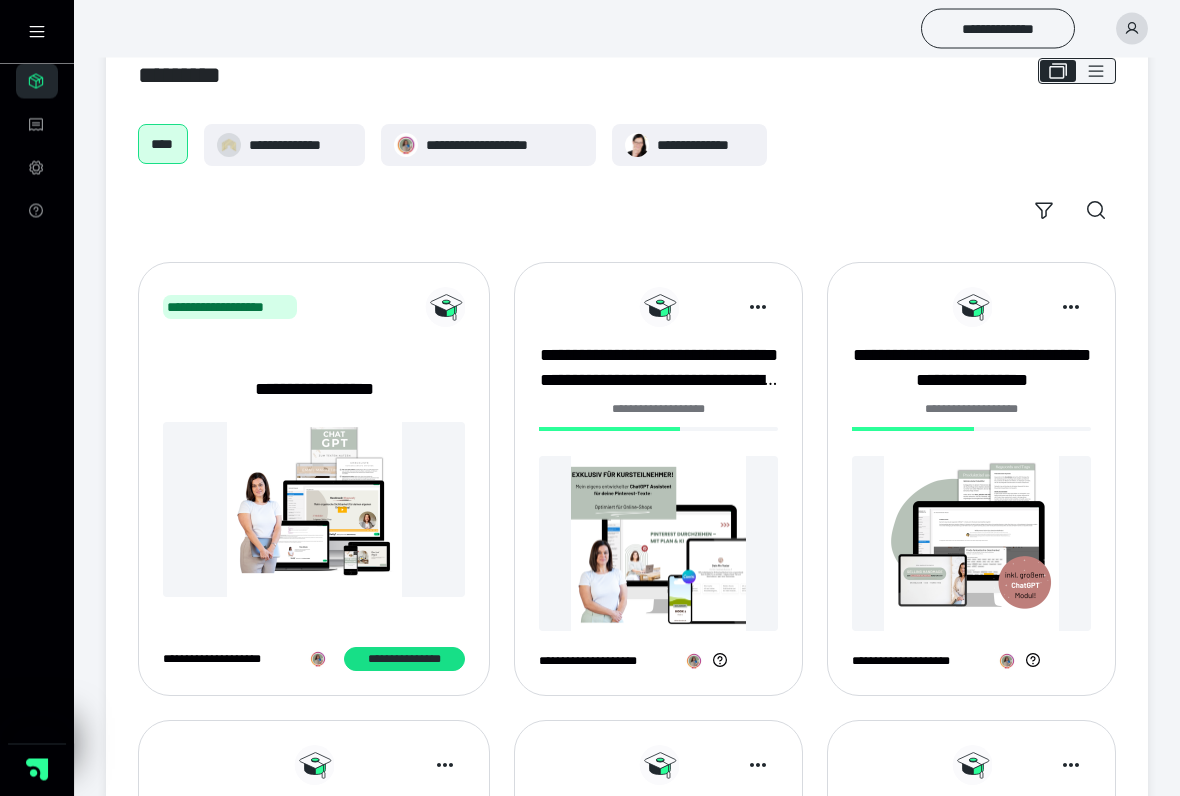 click on "**********" at bounding box center (284, 146) 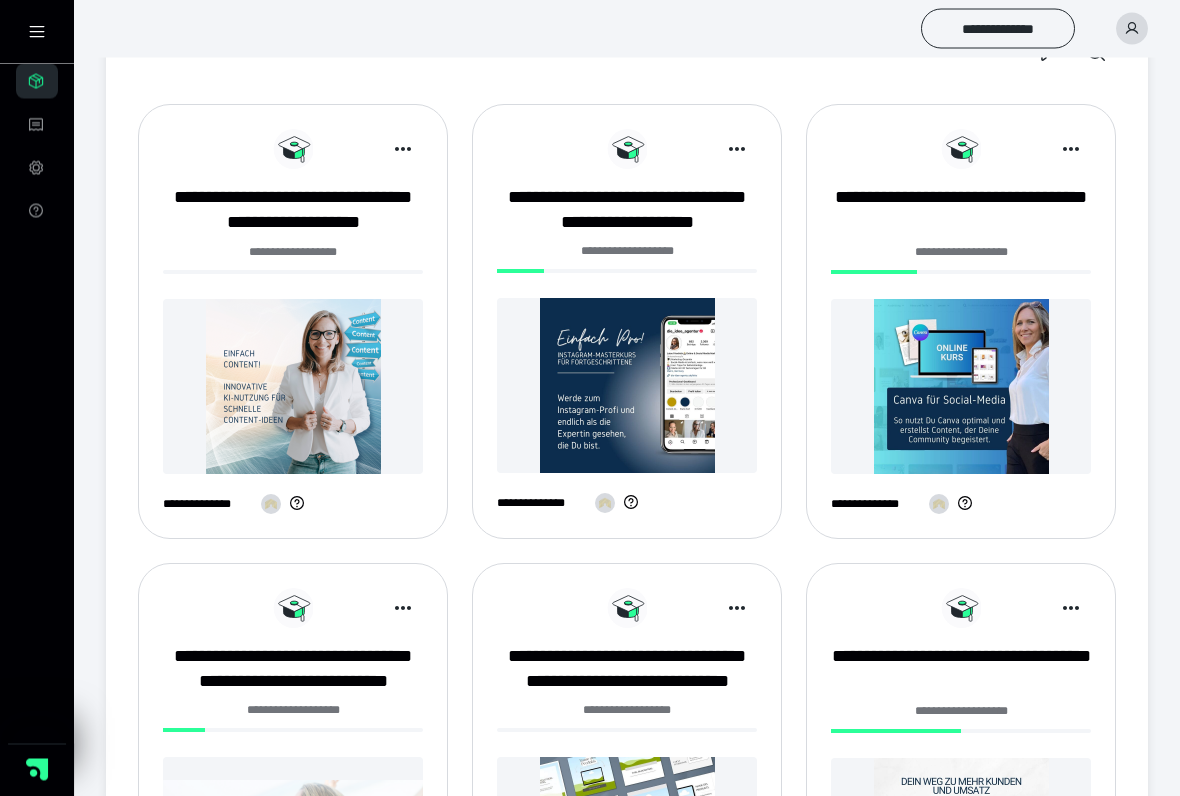 scroll, scrollTop: 212, scrollLeft: 0, axis: vertical 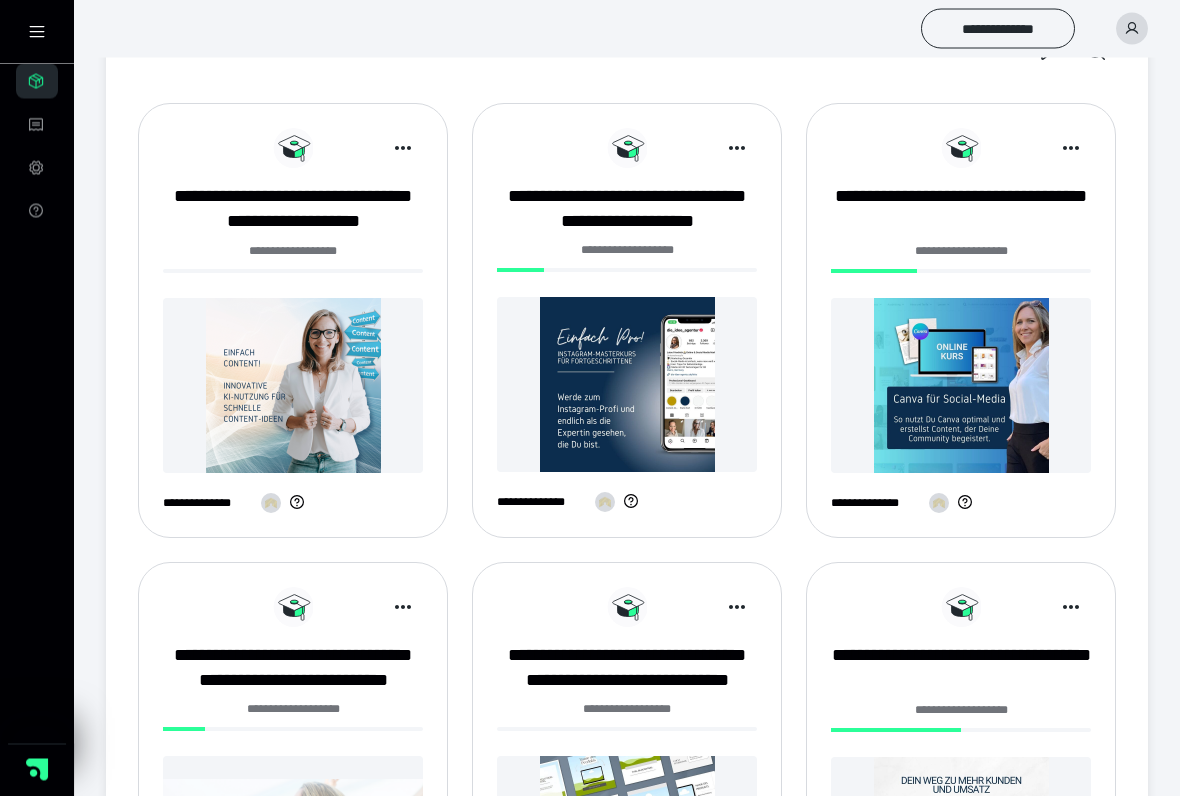 click at bounding box center [293, 386] 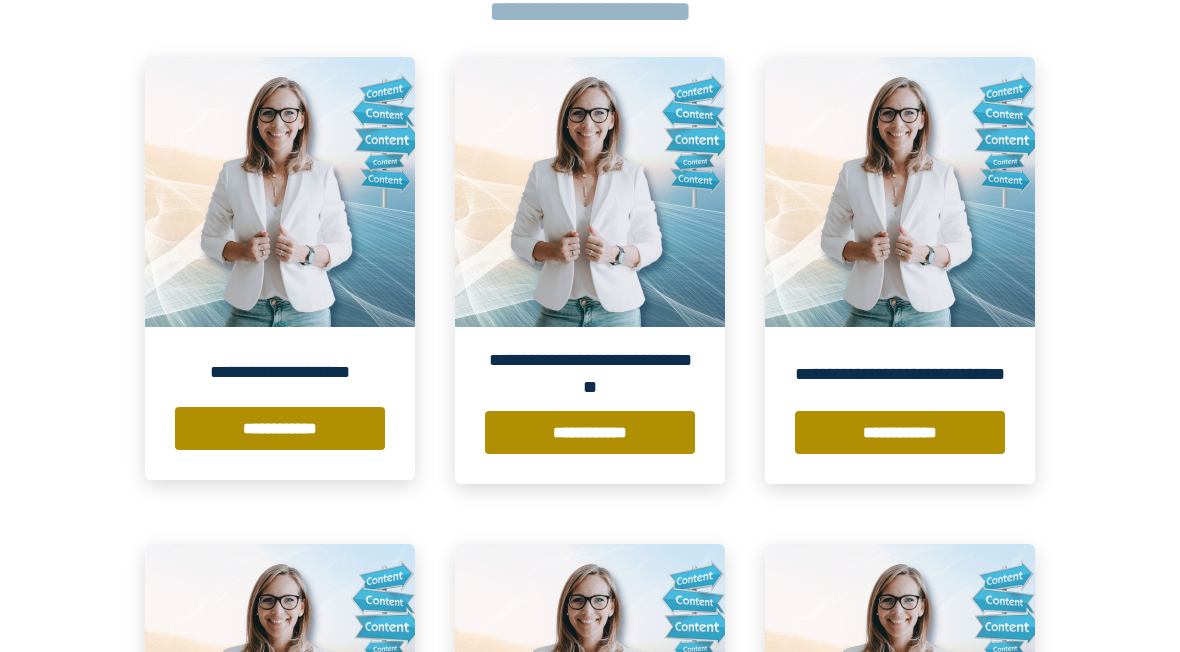 scroll, scrollTop: 469, scrollLeft: 0, axis: vertical 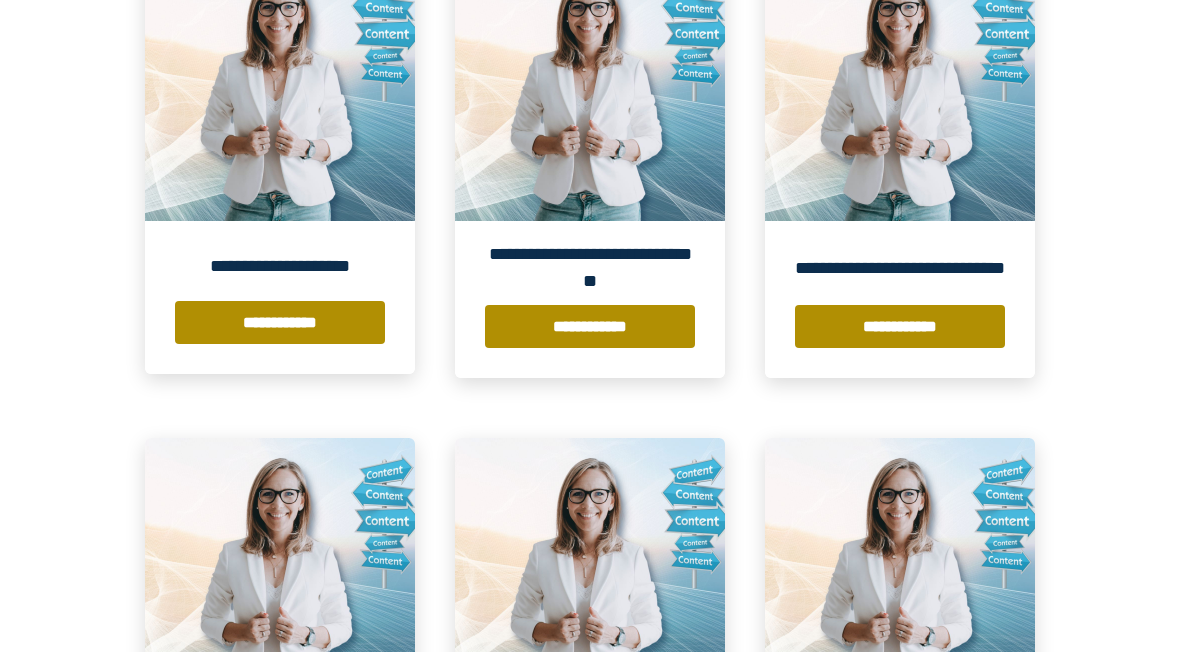 click on "**********" at bounding box center (900, 326) 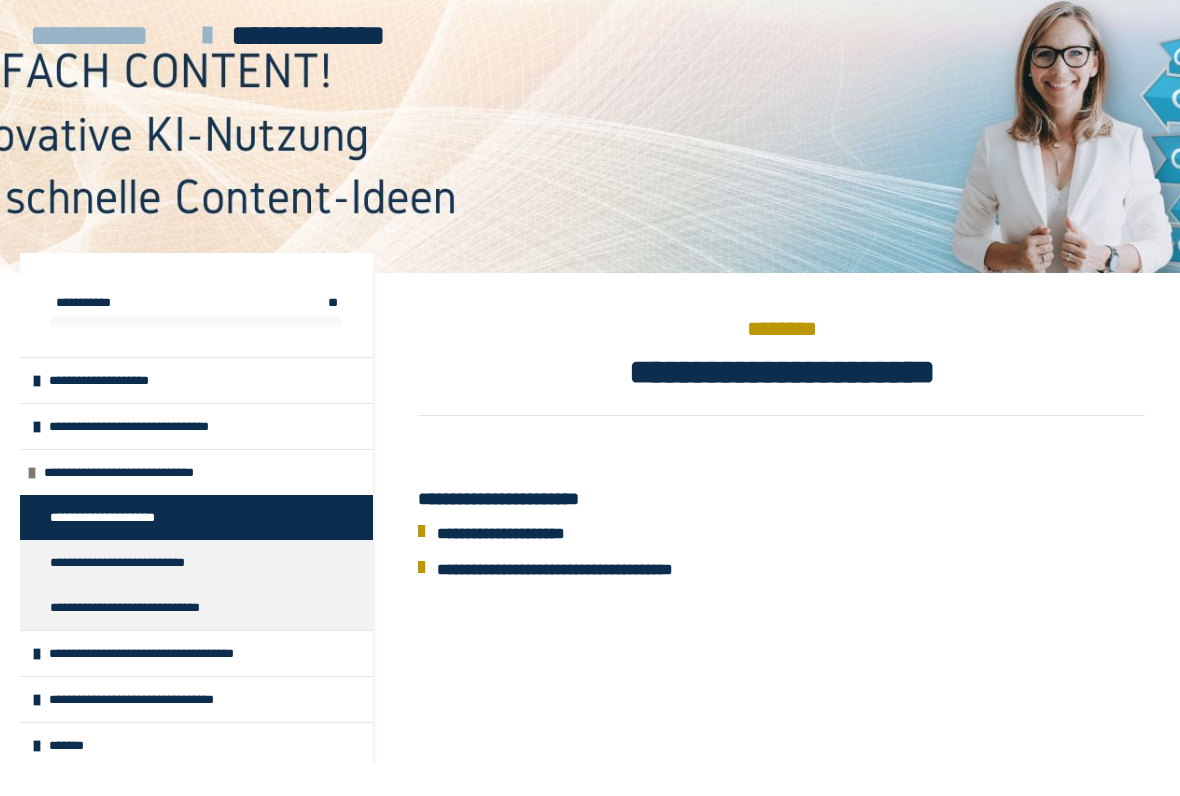 scroll, scrollTop: 328, scrollLeft: 0, axis: vertical 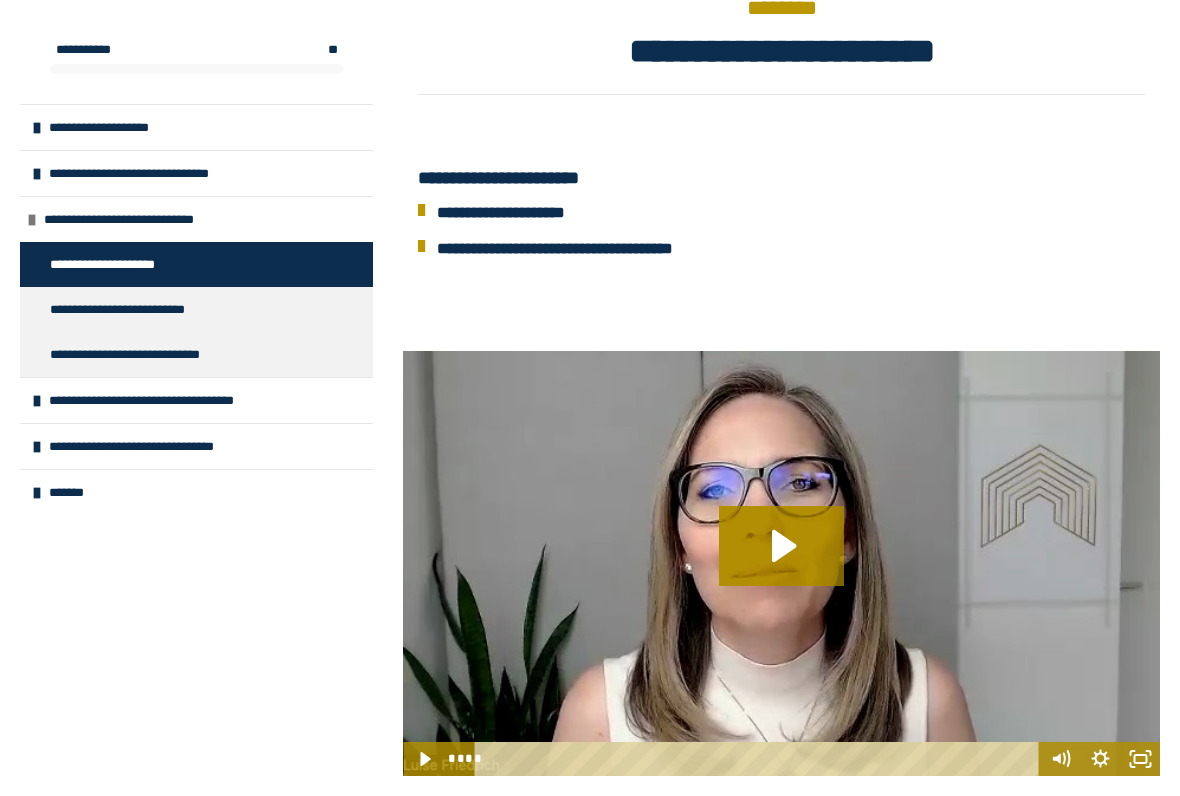 click on "**********" at bounding box center [141, 309] 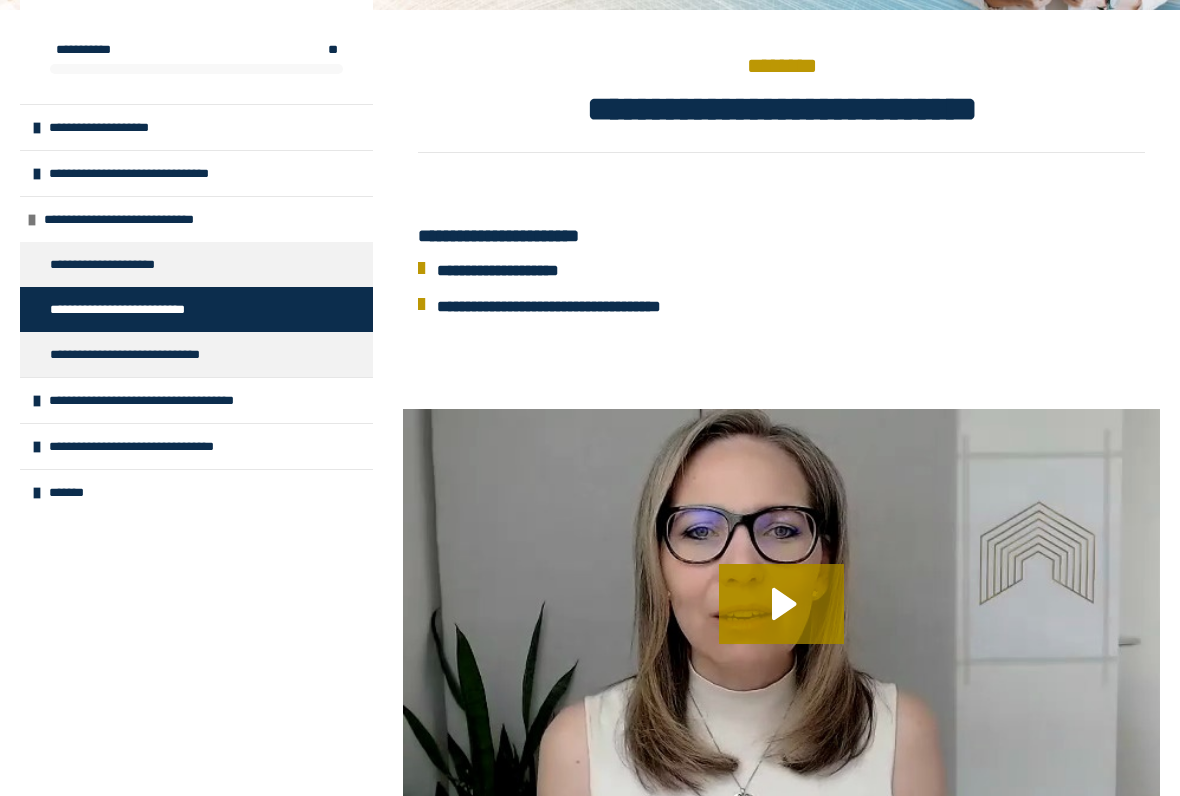 click on "**********" at bounding box center (148, 354) 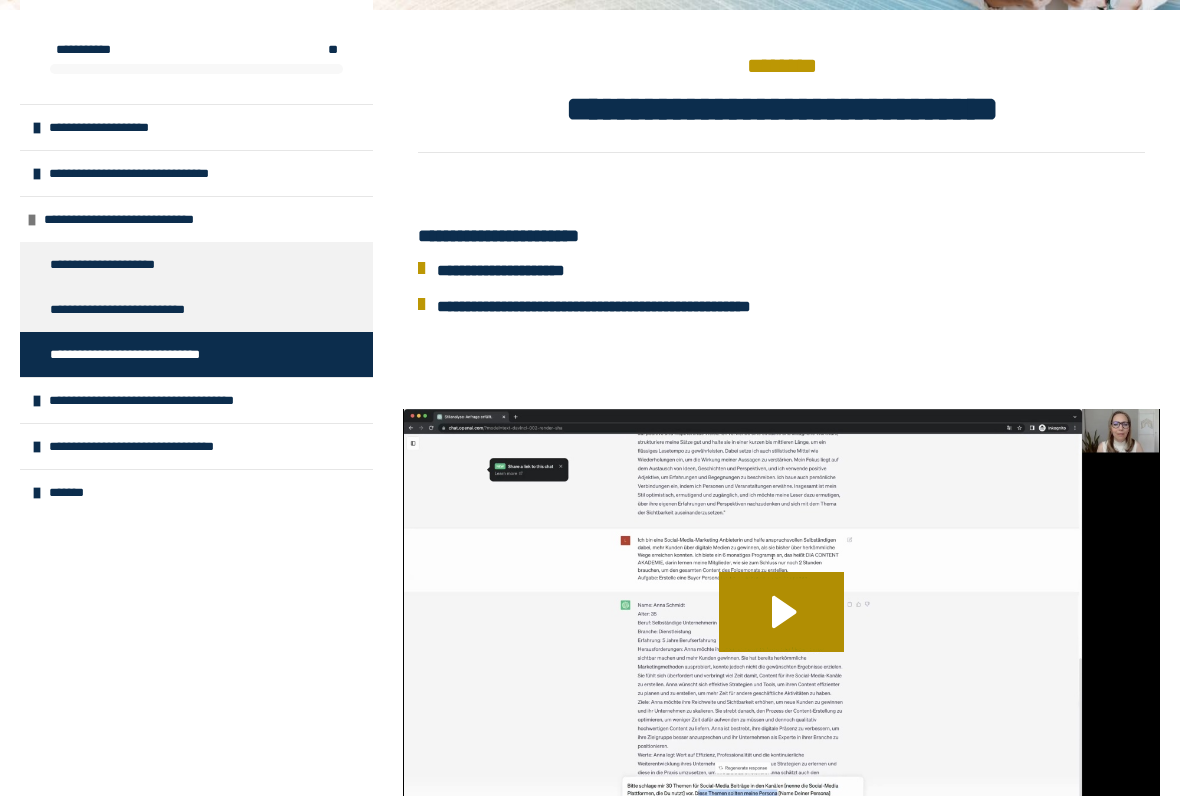 click on "**********" at bounding box center [196, 400] 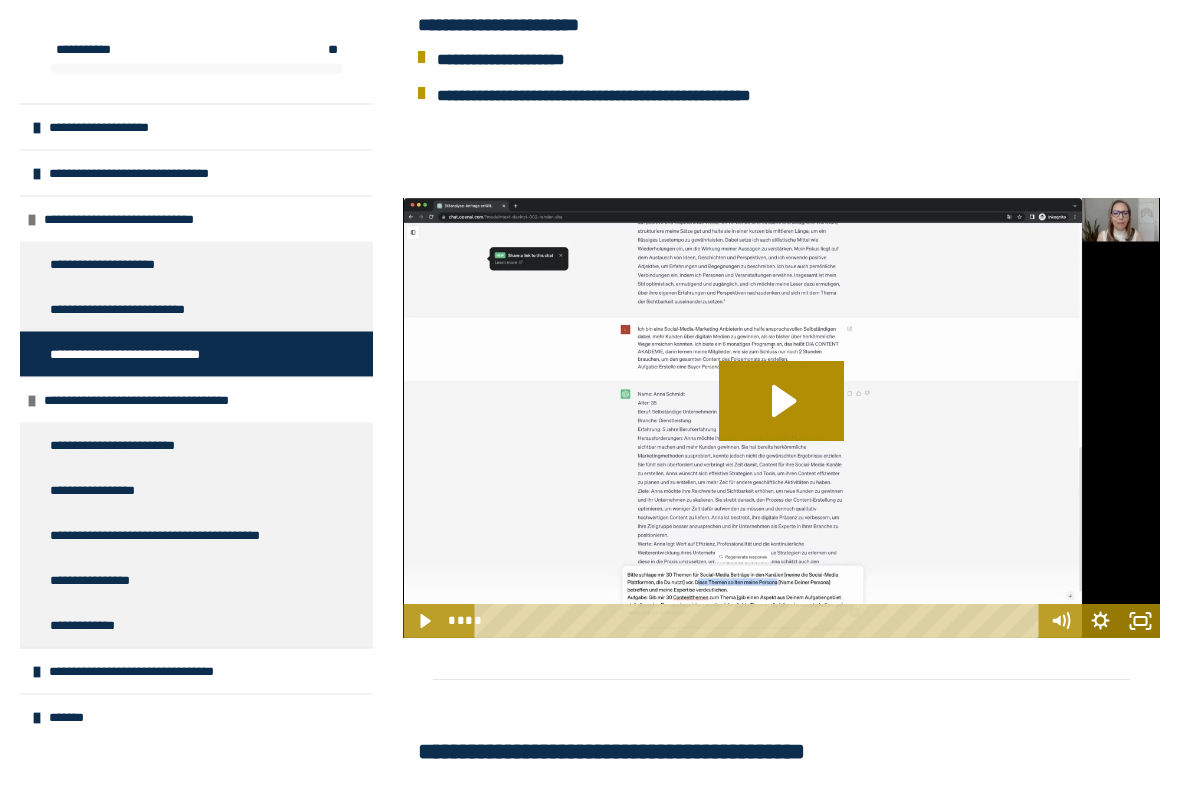 scroll, scrollTop: 484, scrollLeft: 0, axis: vertical 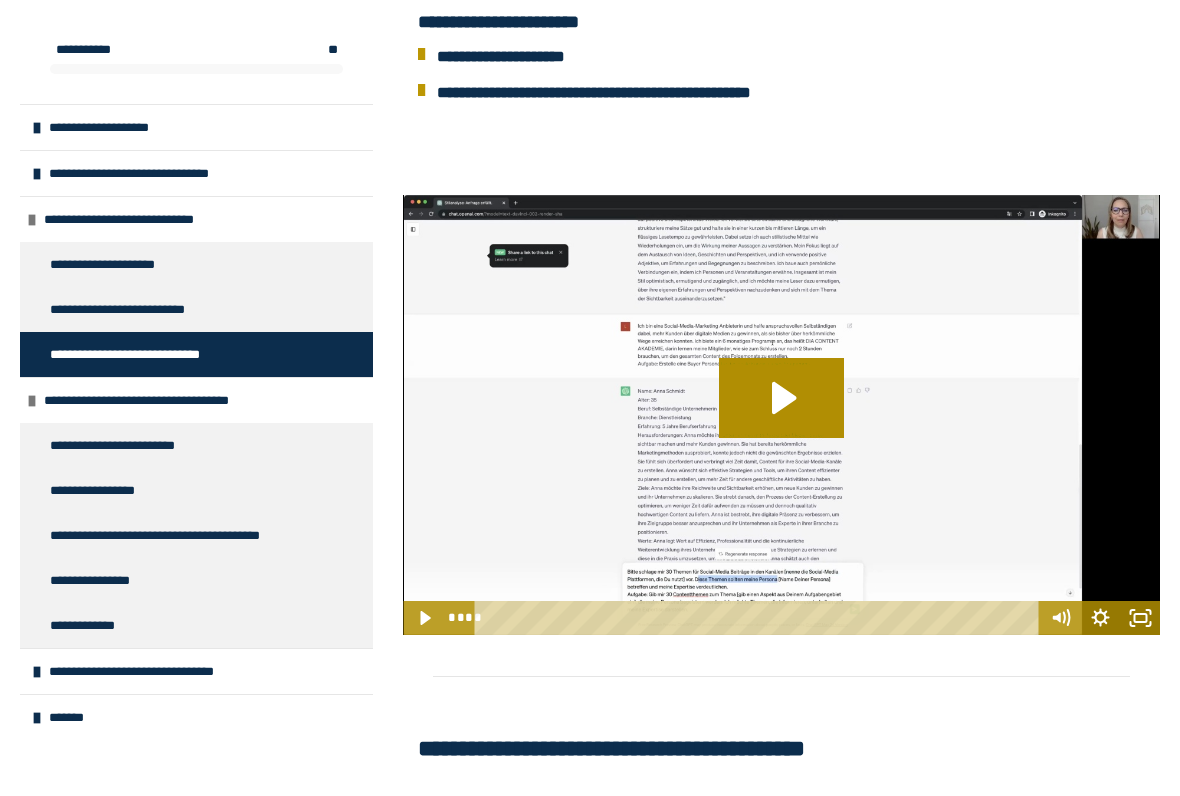 click on "**********" at bounding box center [131, 445] 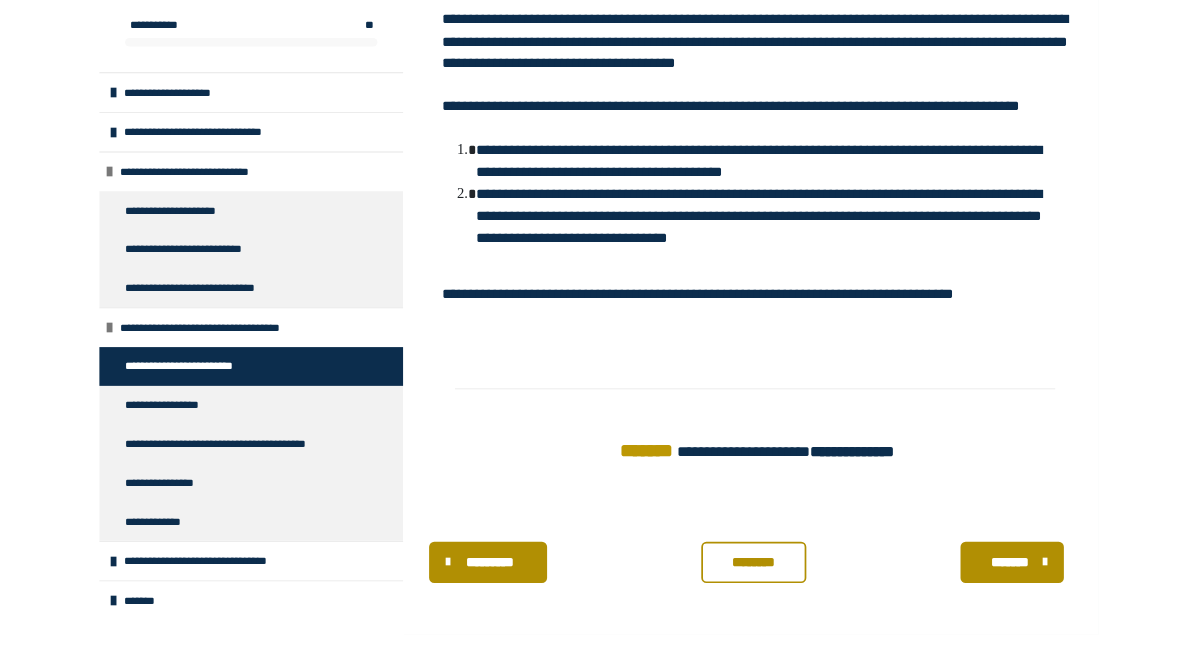 scroll, scrollTop: 1900, scrollLeft: 0, axis: vertical 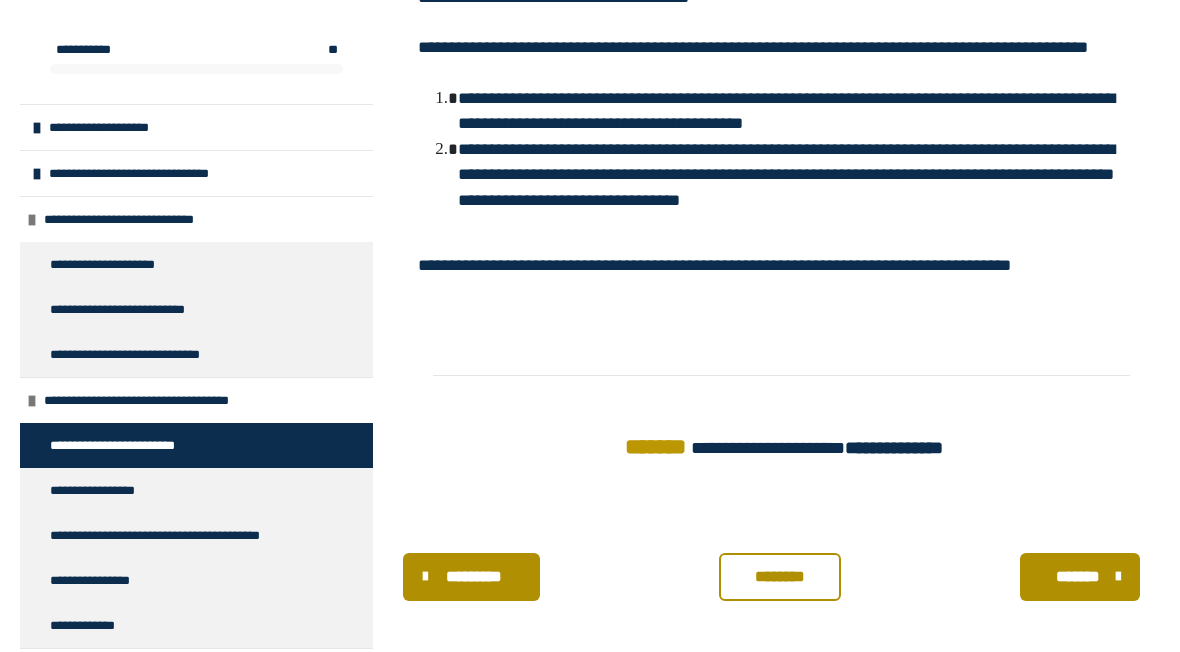 click on "**********" at bounding box center (107, 490) 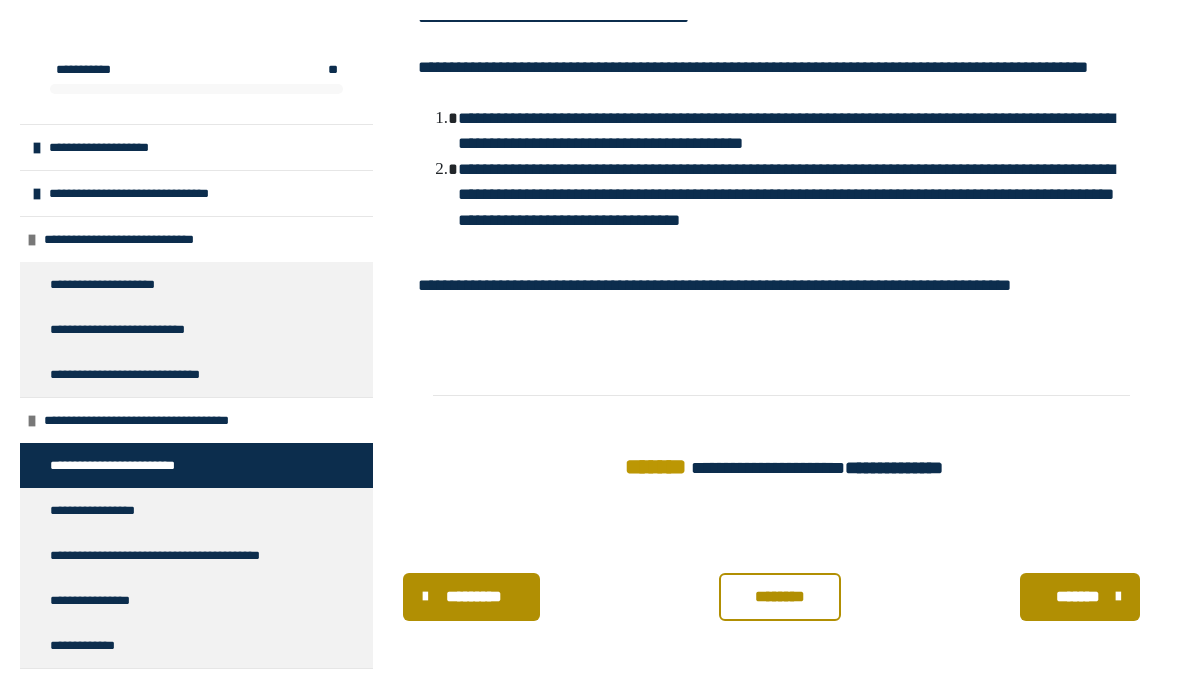 scroll, scrollTop: 270, scrollLeft: 0, axis: vertical 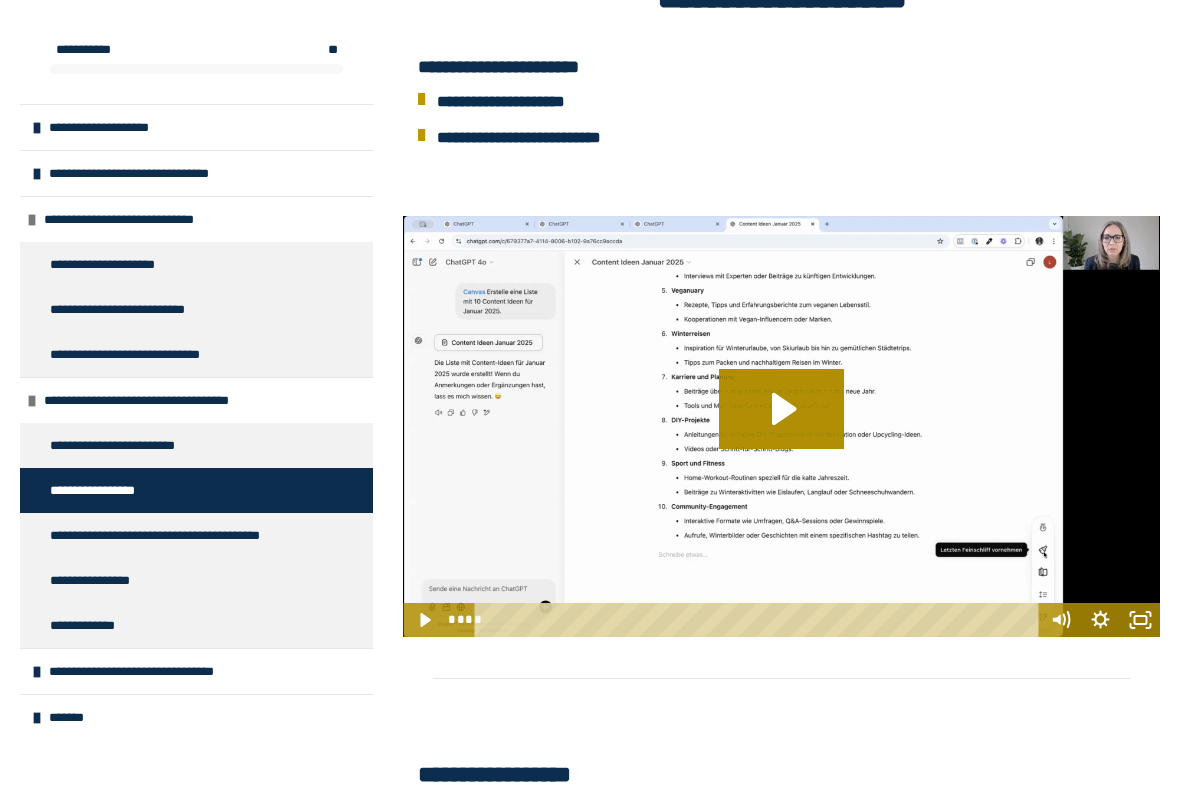 click 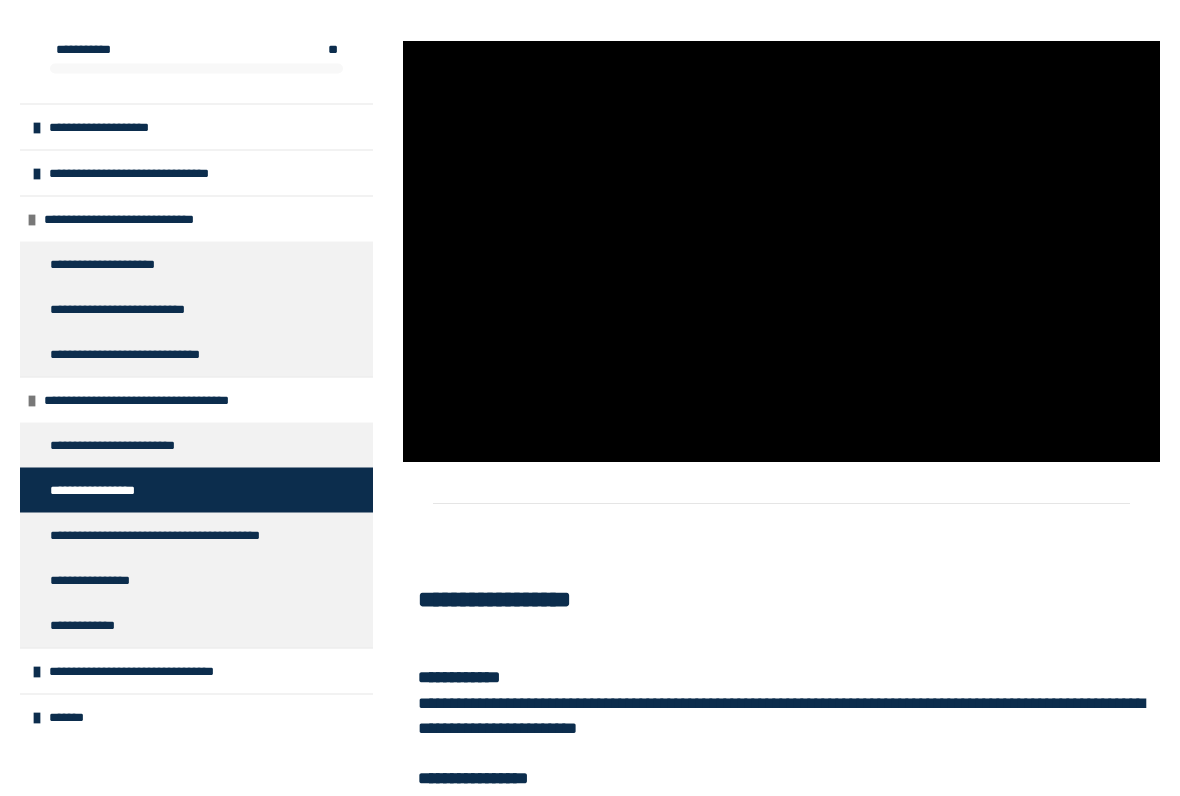 scroll, scrollTop: 588, scrollLeft: 0, axis: vertical 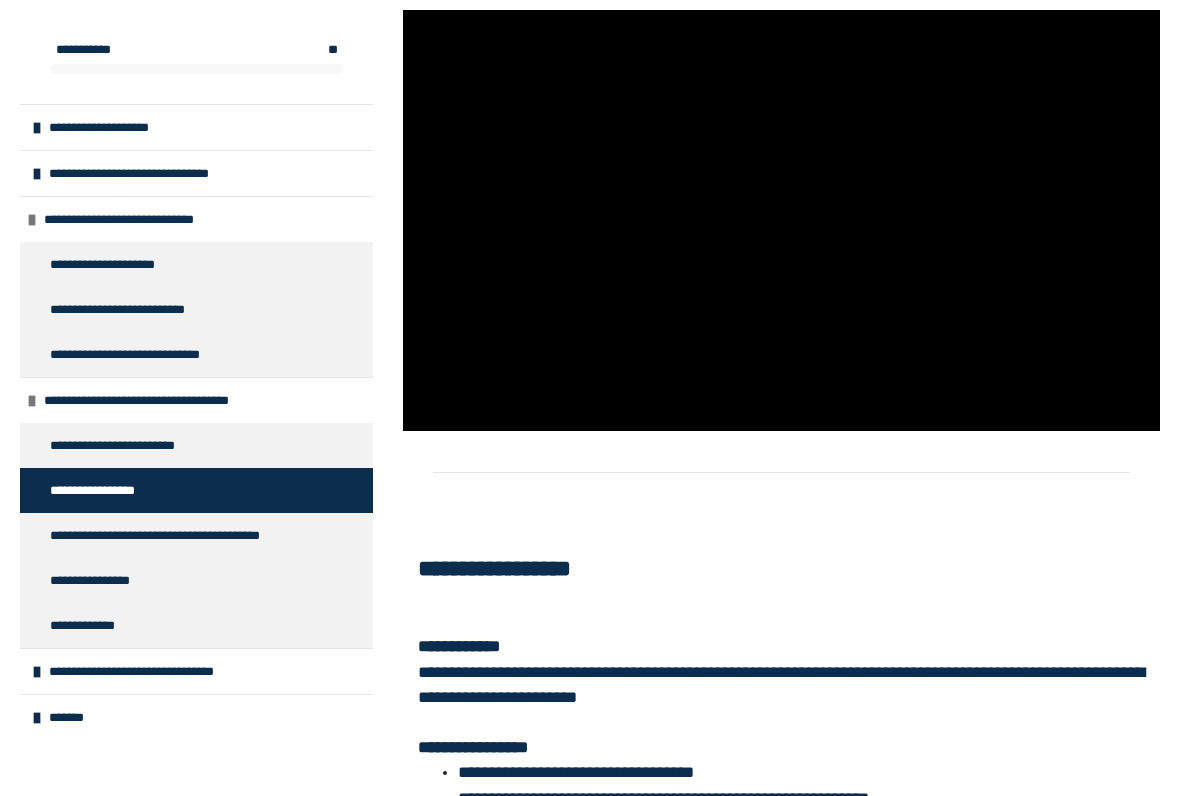 click at bounding box center [781, 220] 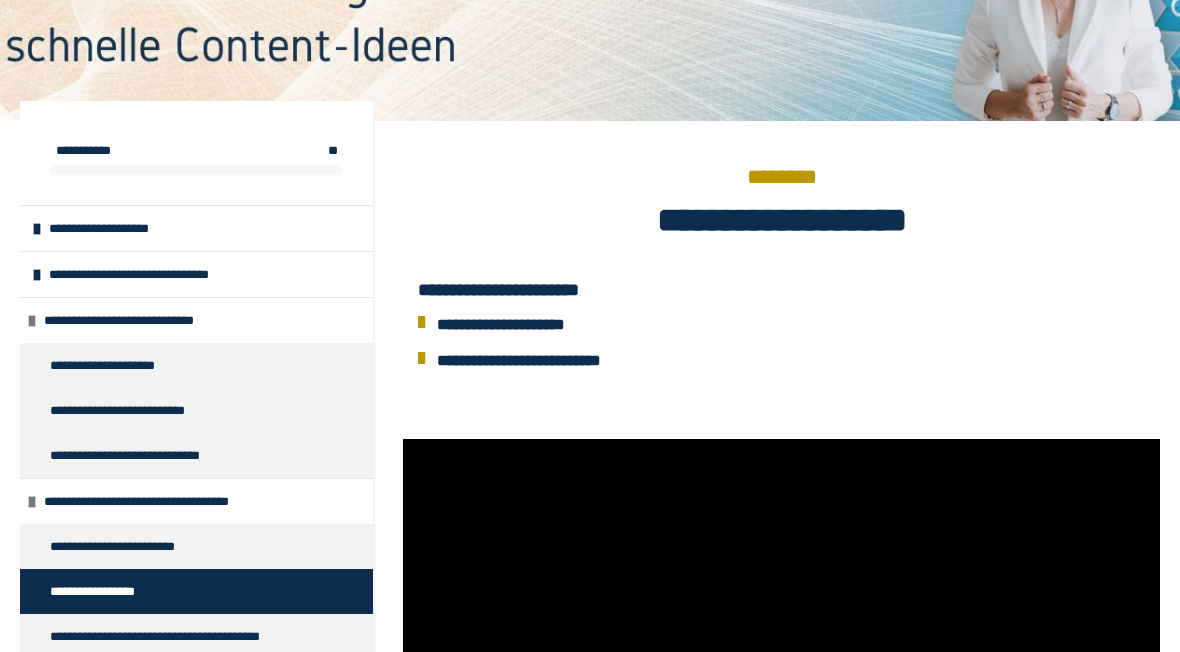 scroll, scrollTop: 0, scrollLeft: 0, axis: both 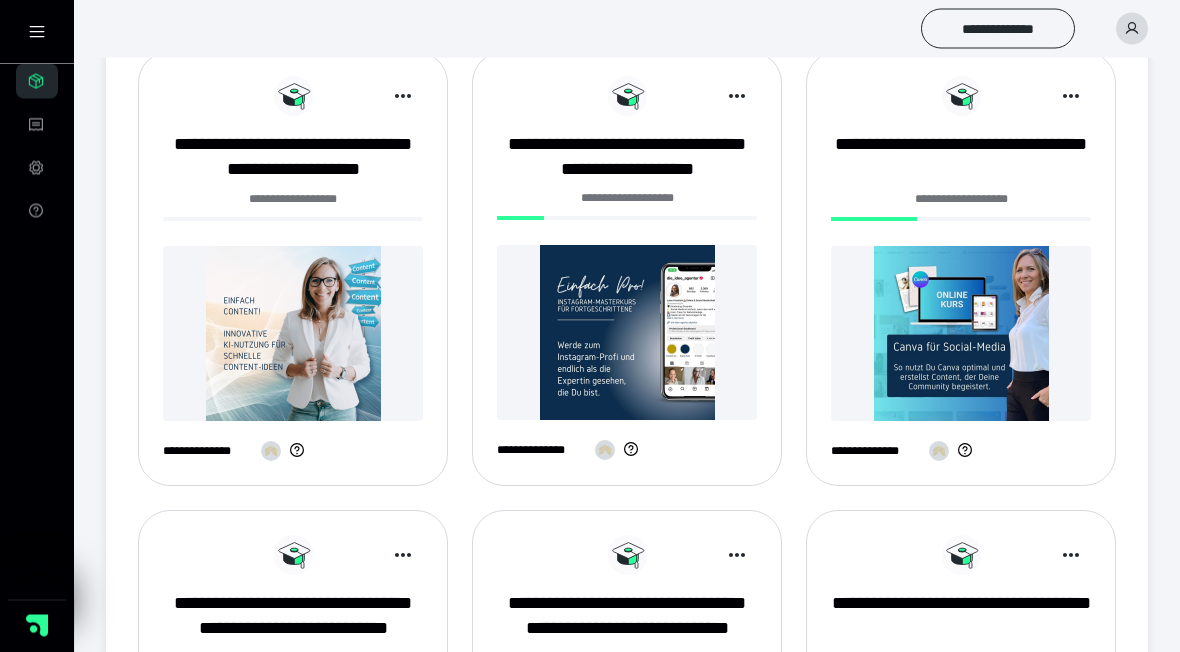 click at bounding box center [961, 334] 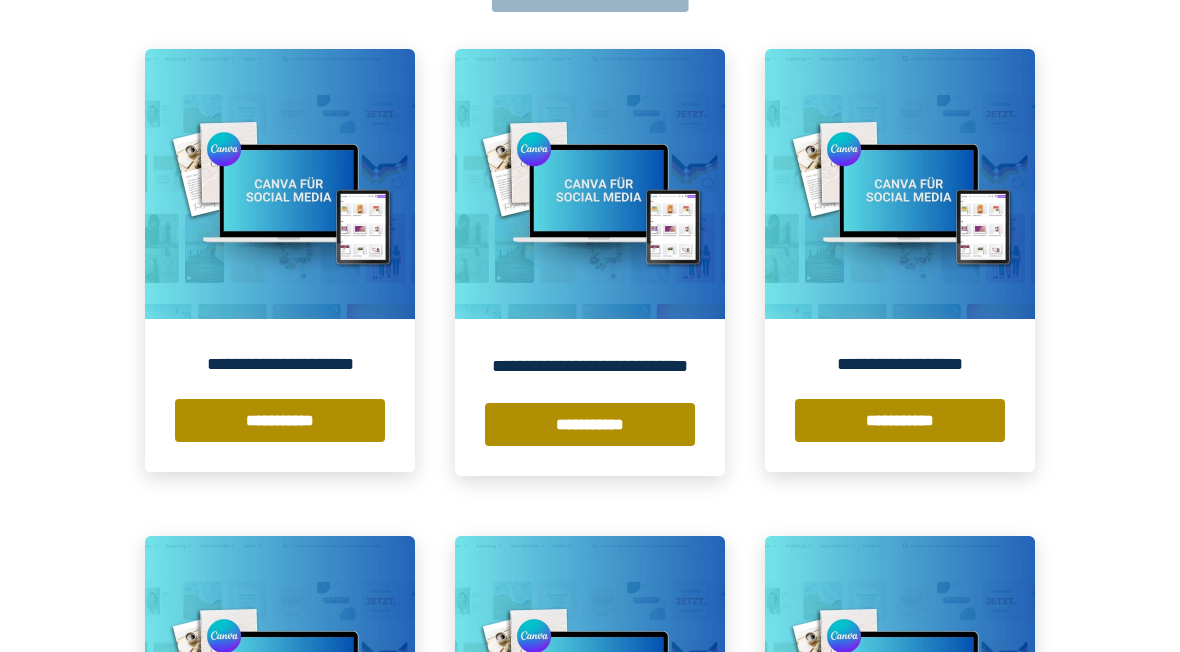 scroll, scrollTop: 371, scrollLeft: 0, axis: vertical 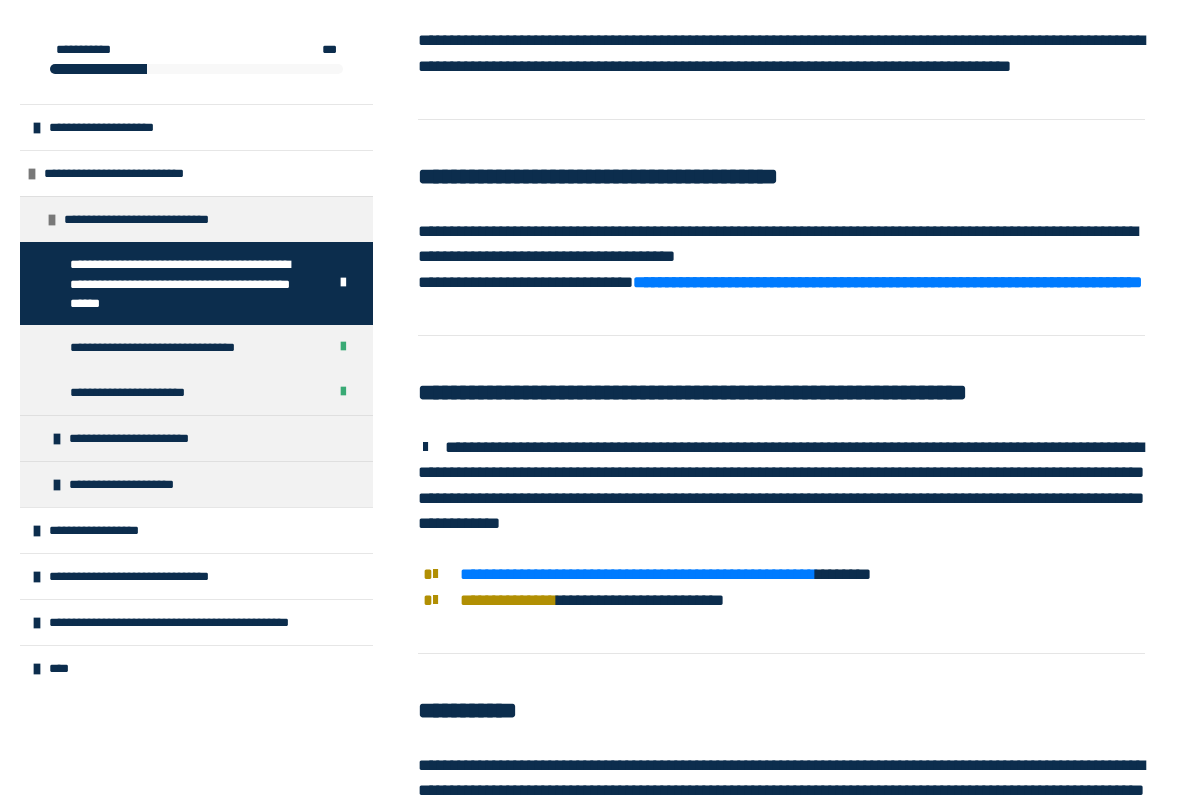 click on "**********" at bounding box center (174, 347) 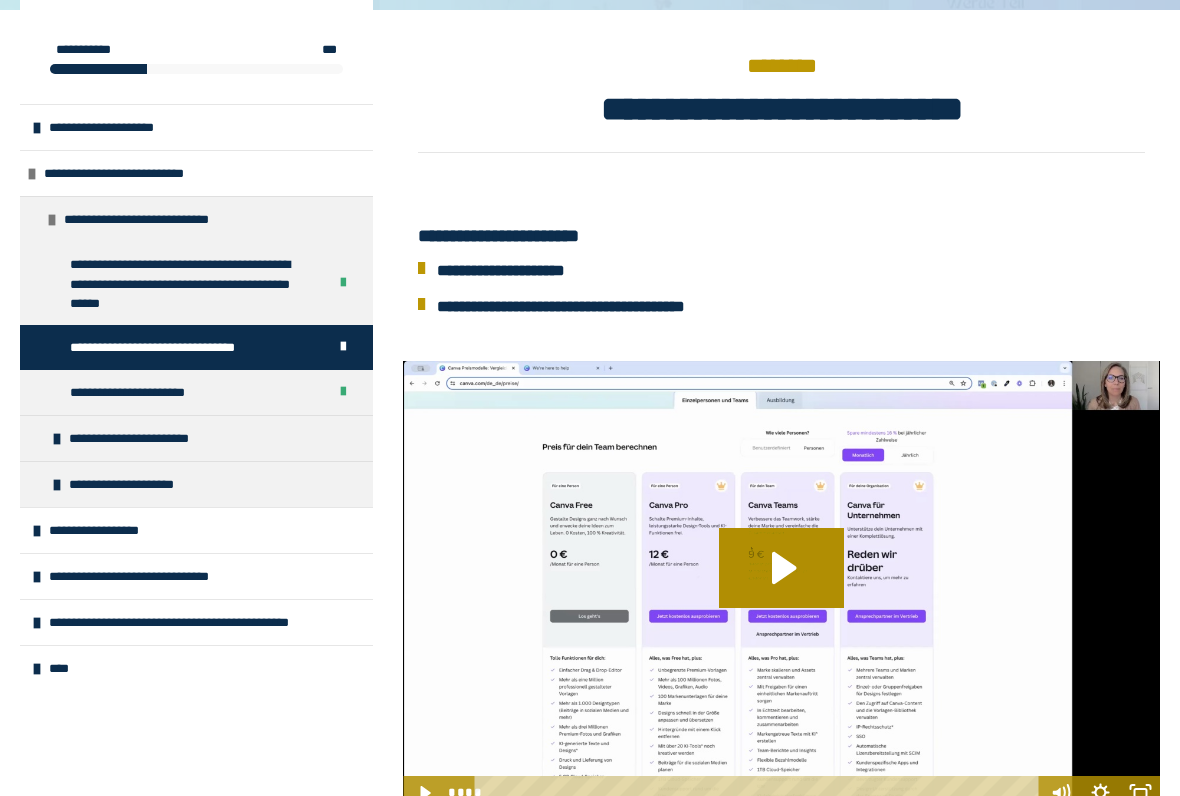 click on "**********" at bounding box center (140, 392) 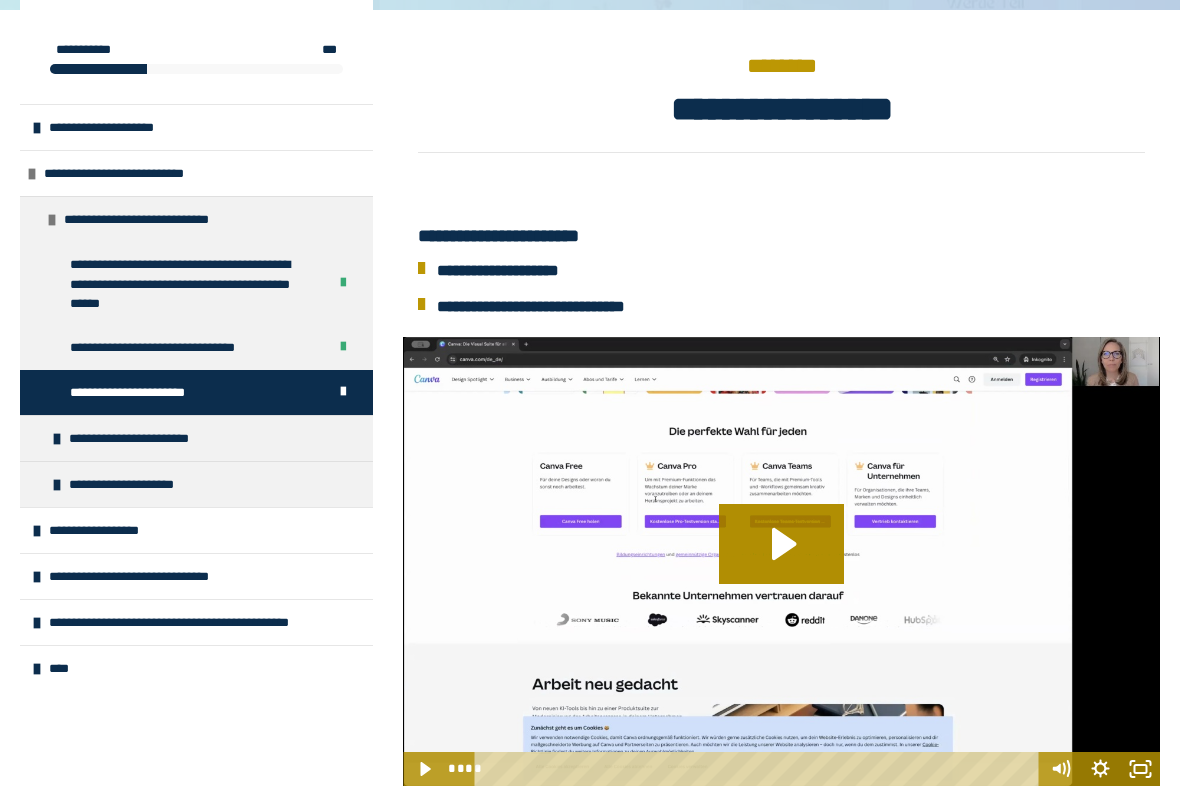 click on "**********" at bounding box center [151, 438] 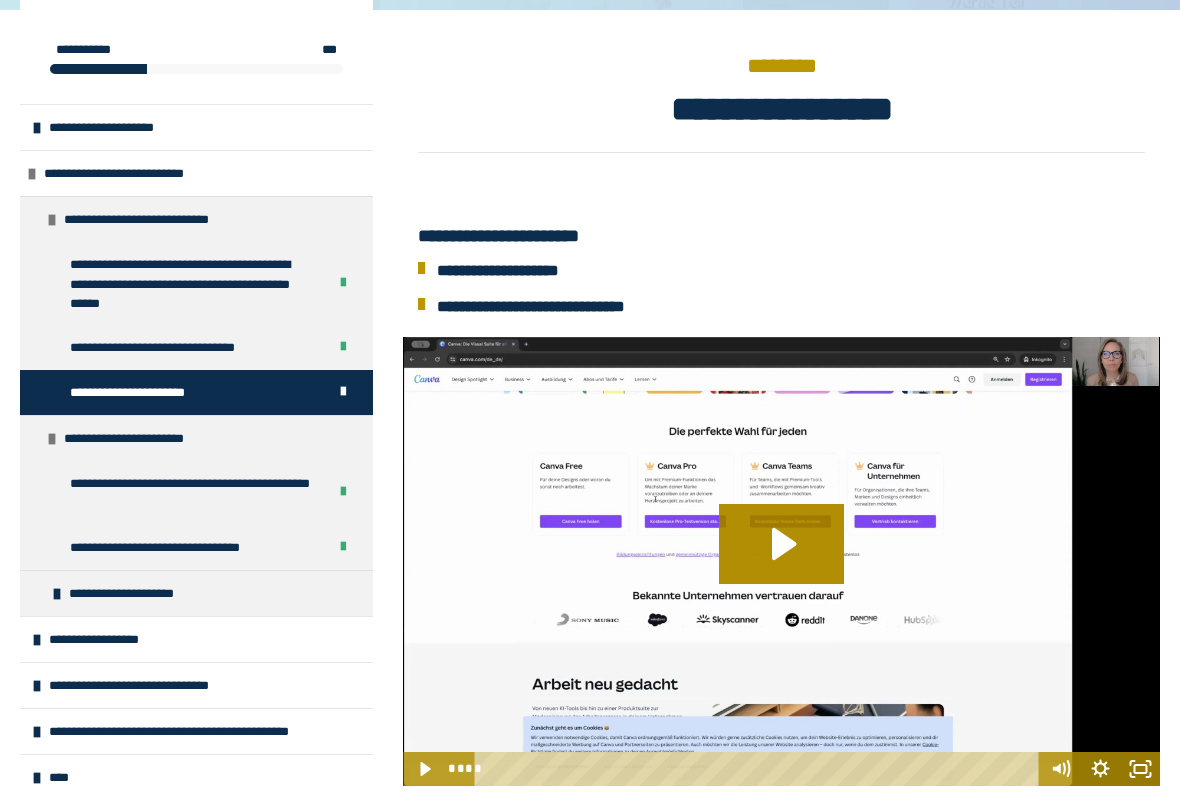 click on "**********" at bounding box center (190, 493) 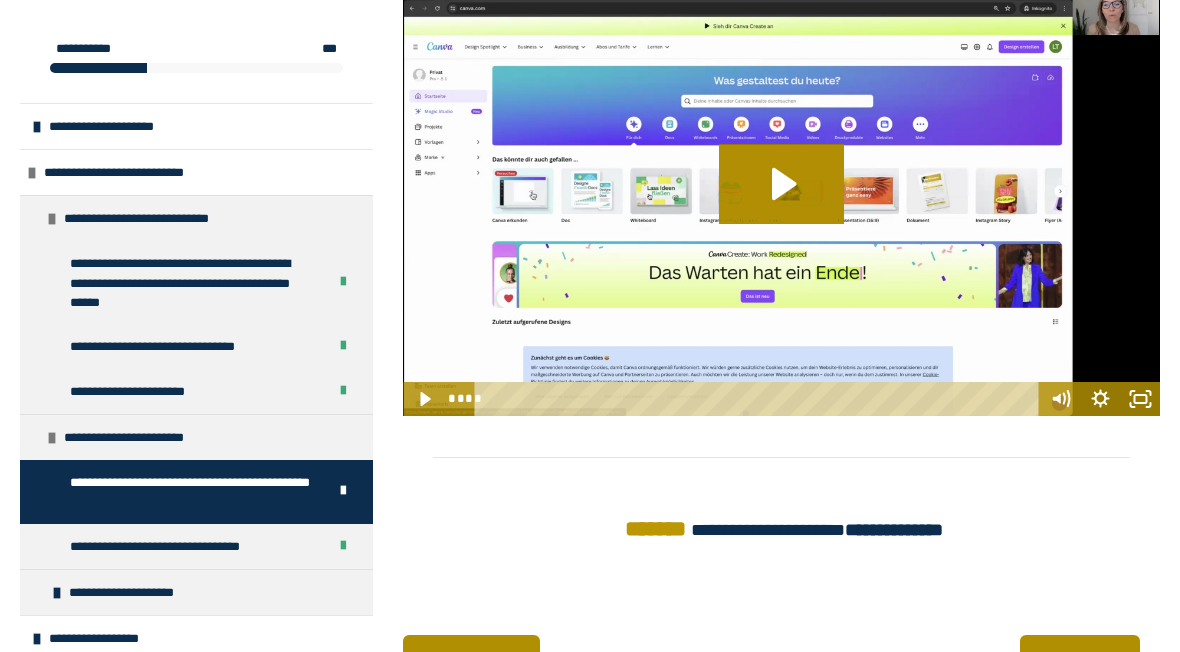 scroll, scrollTop: 660, scrollLeft: 0, axis: vertical 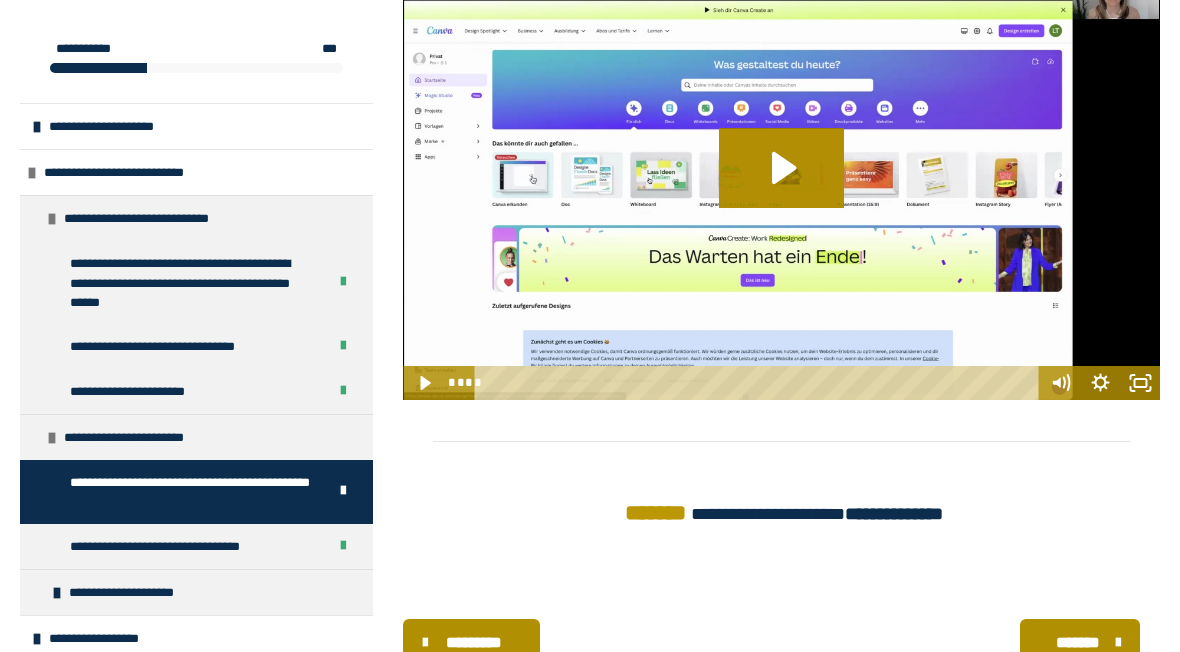 click 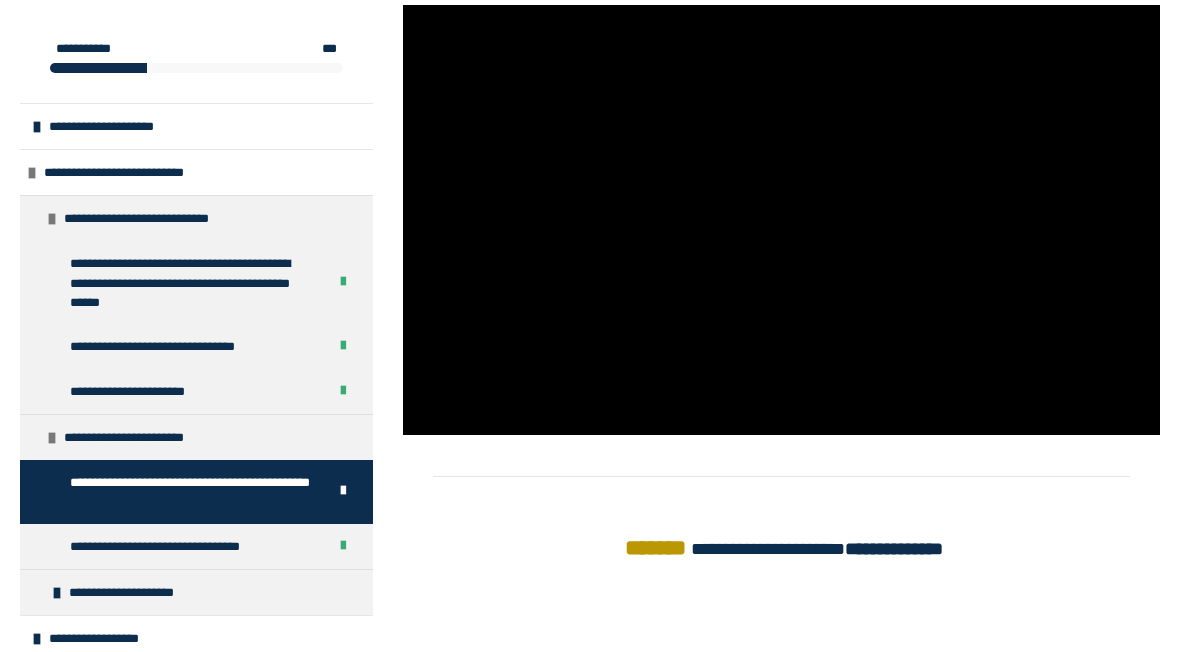 scroll, scrollTop: 626, scrollLeft: 0, axis: vertical 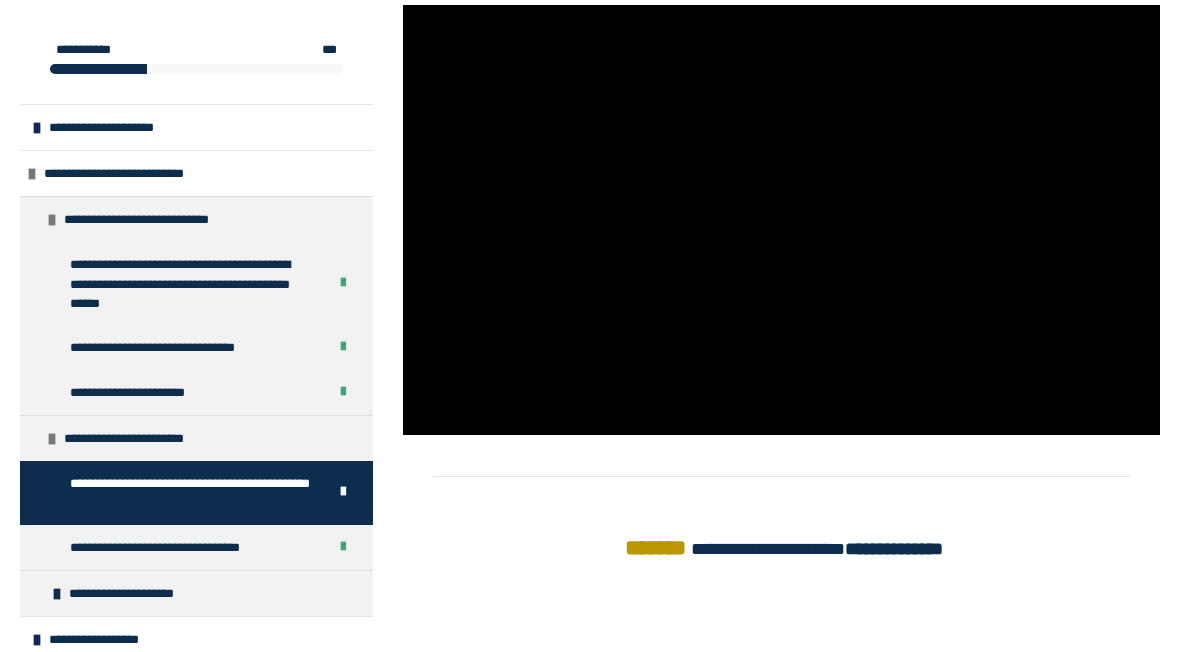 click at bounding box center (781, 220) 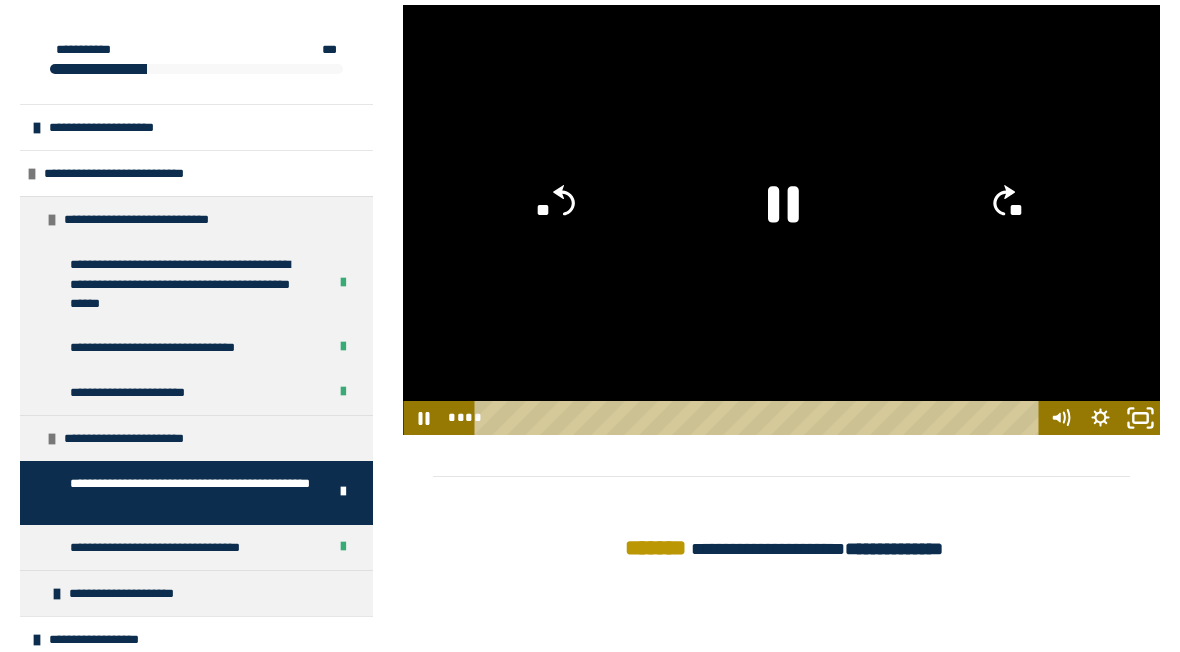 click 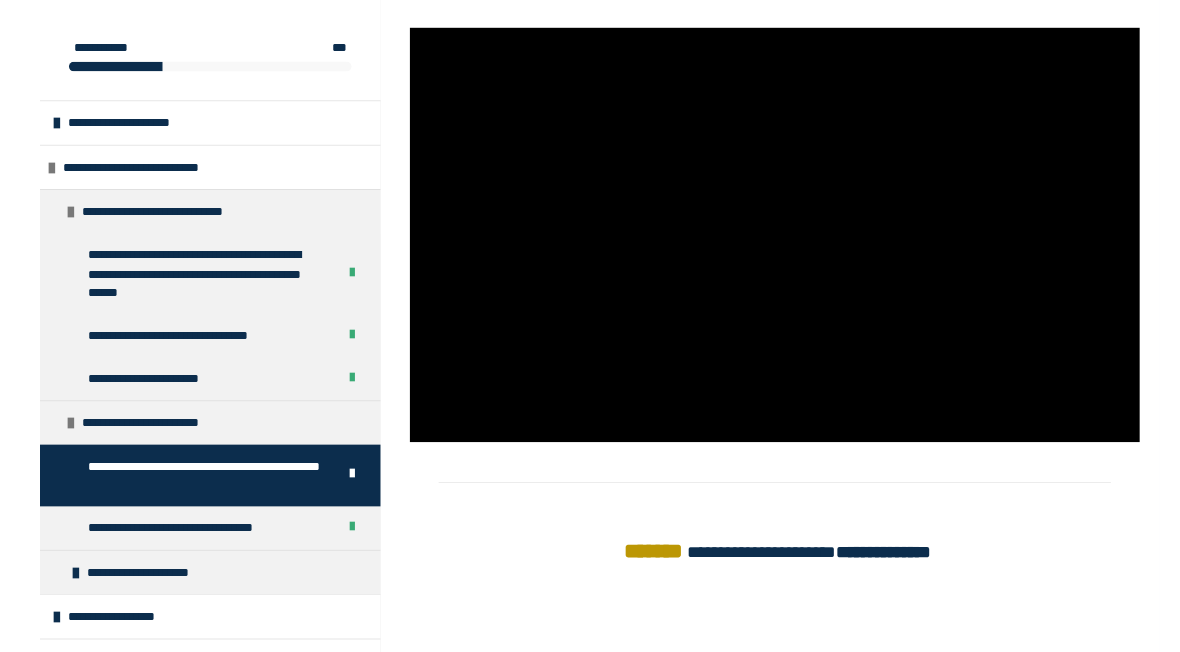 scroll, scrollTop: 626, scrollLeft: 0, axis: vertical 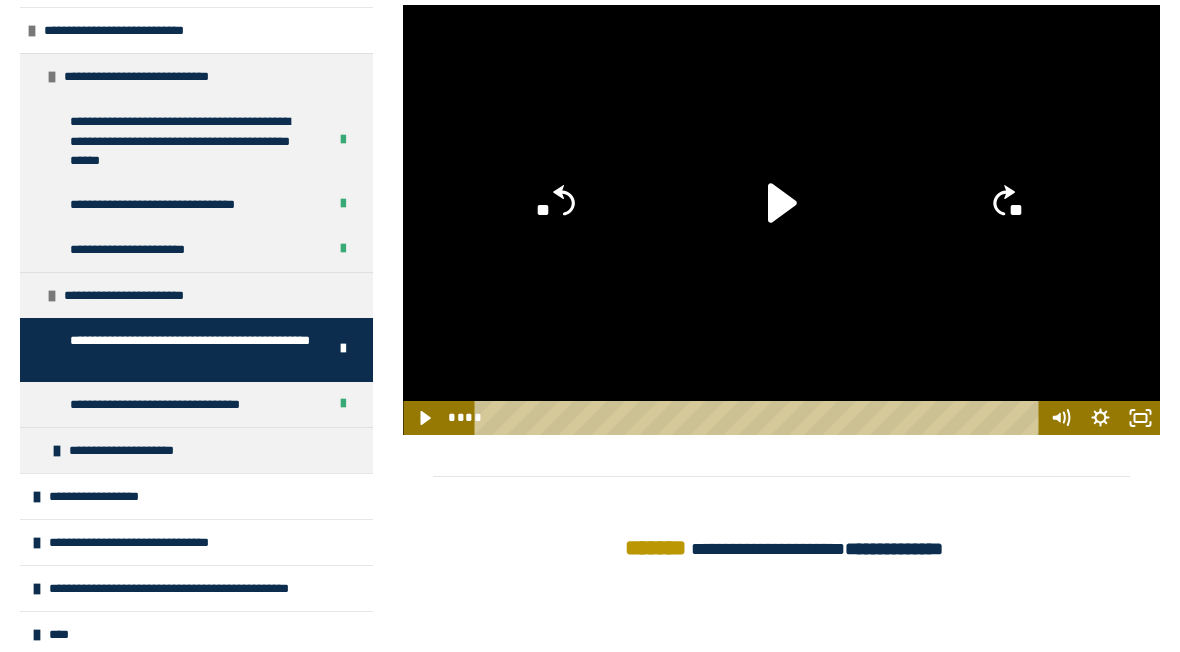 click on "**********" at bounding box center (180, 404) 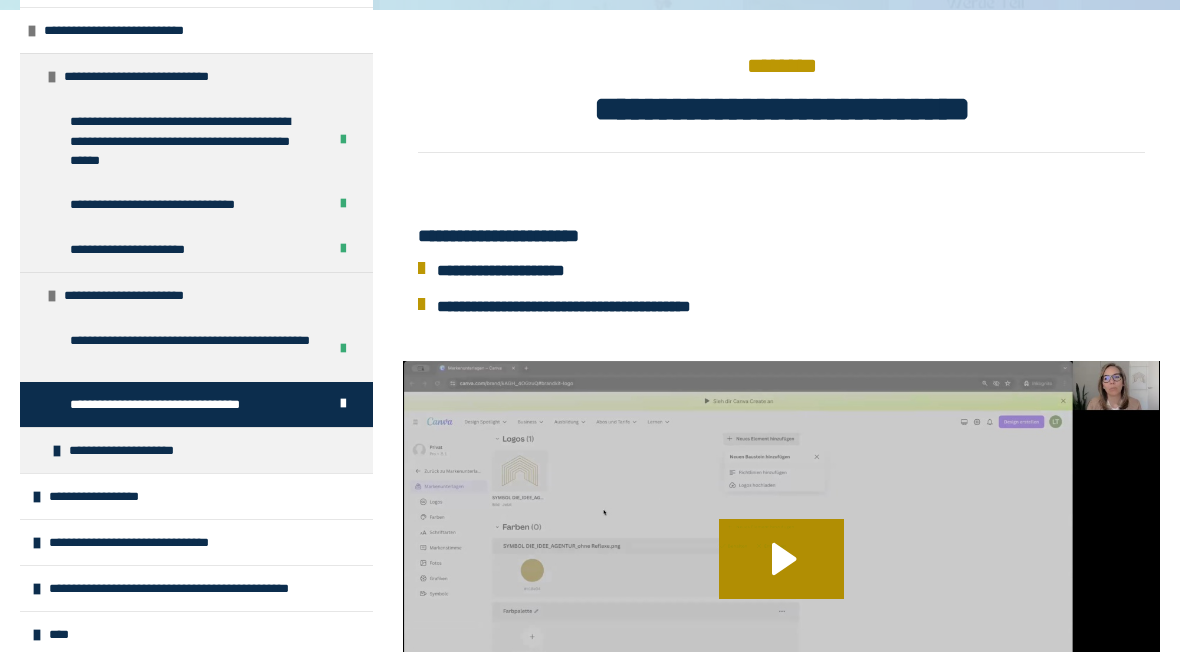 click on "**********" at bounding box center (135, 450) 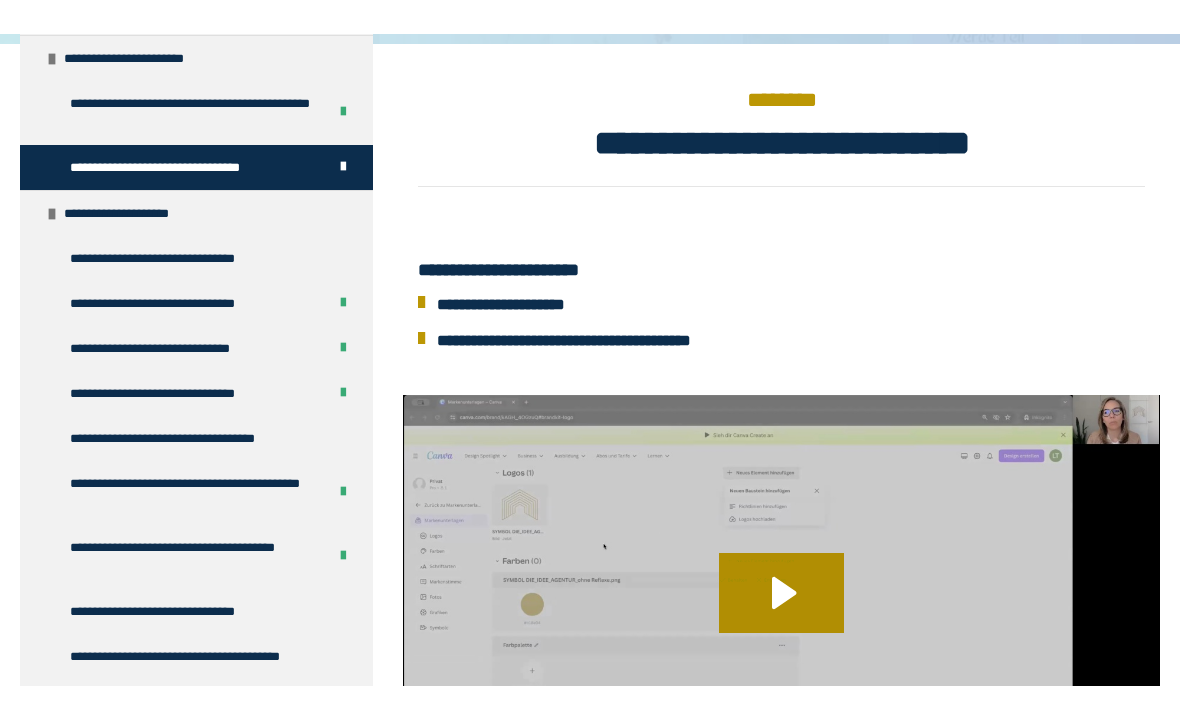 scroll, scrollTop: 449, scrollLeft: 0, axis: vertical 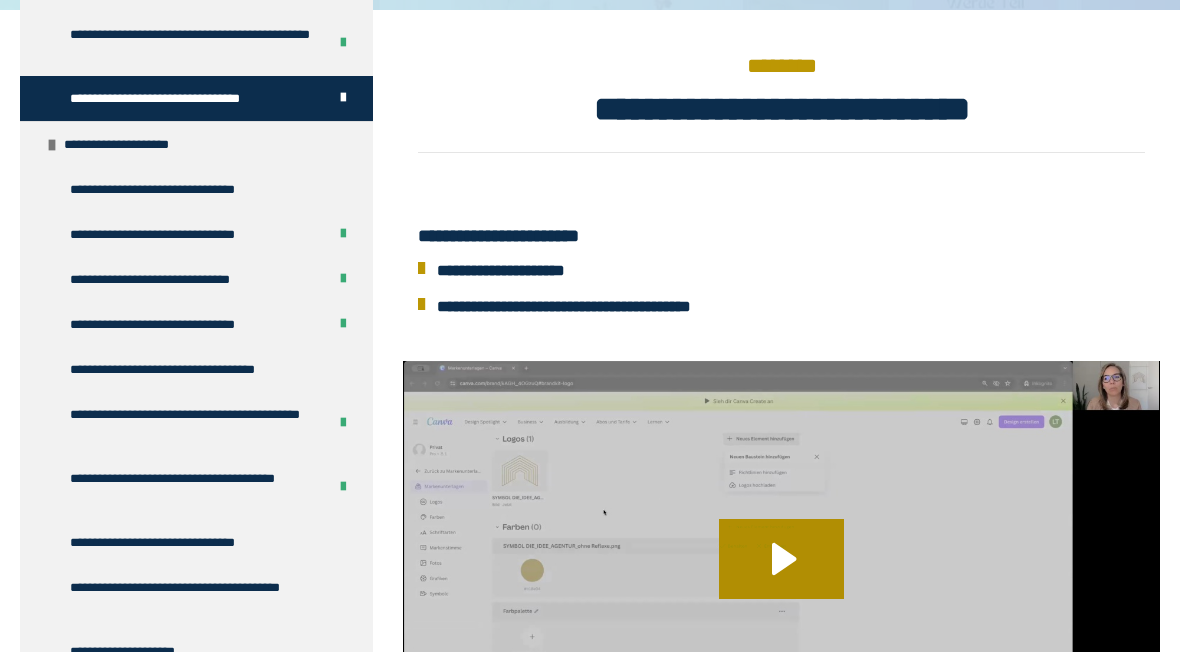 click on "**********" at bounding box center (176, 234) 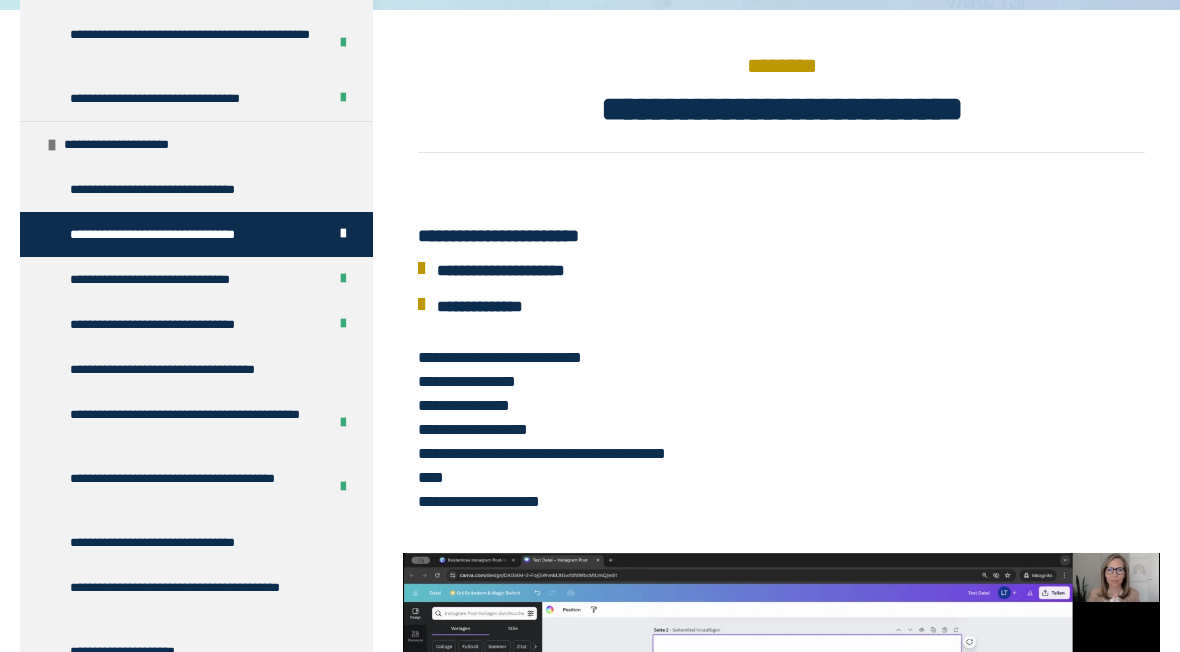 click on "**********" at bounding box center (173, 324) 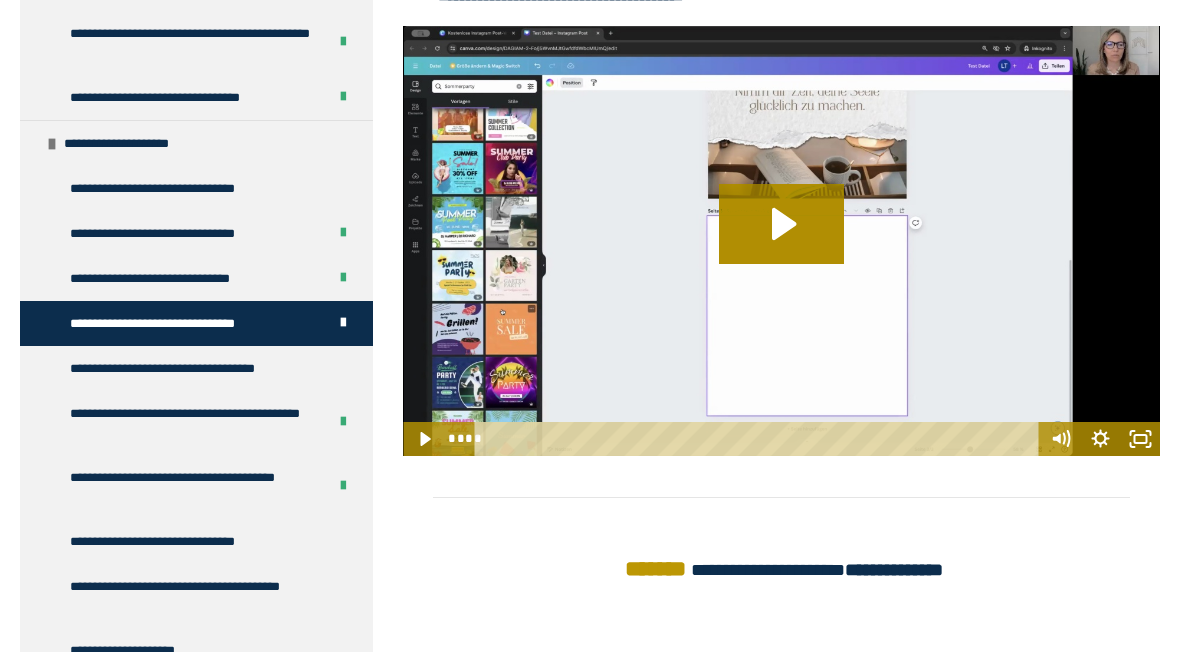 scroll, scrollTop: 270, scrollLeft: 0, axis: vertical 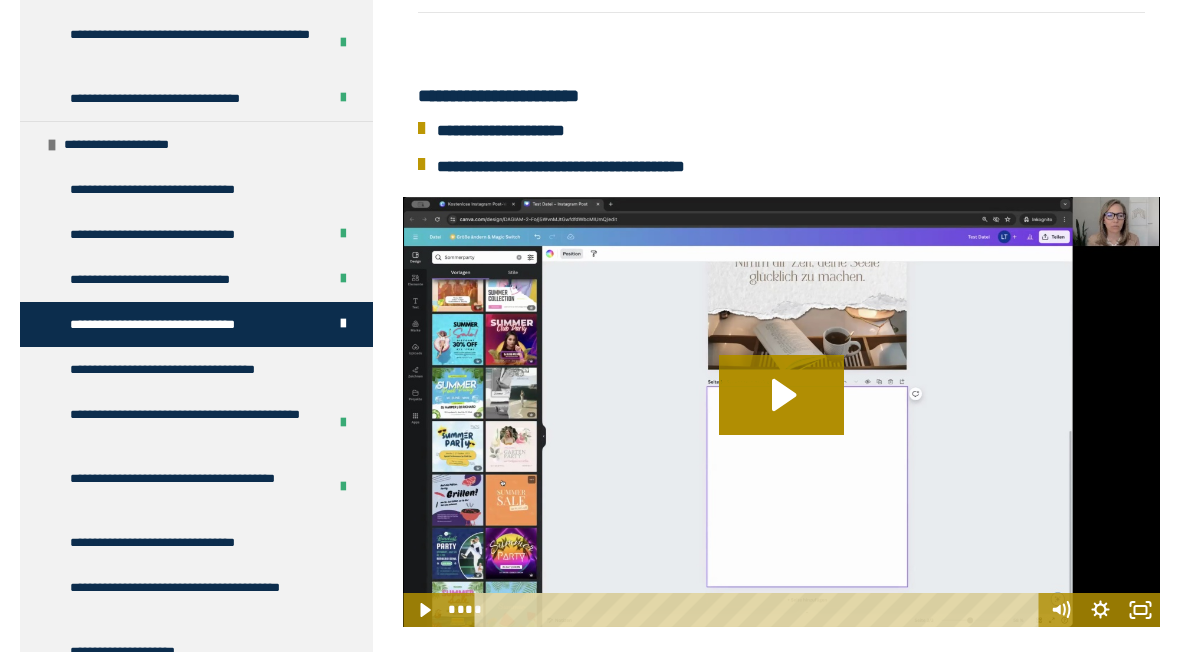 click on "**********" at bounding box center [173, 279] 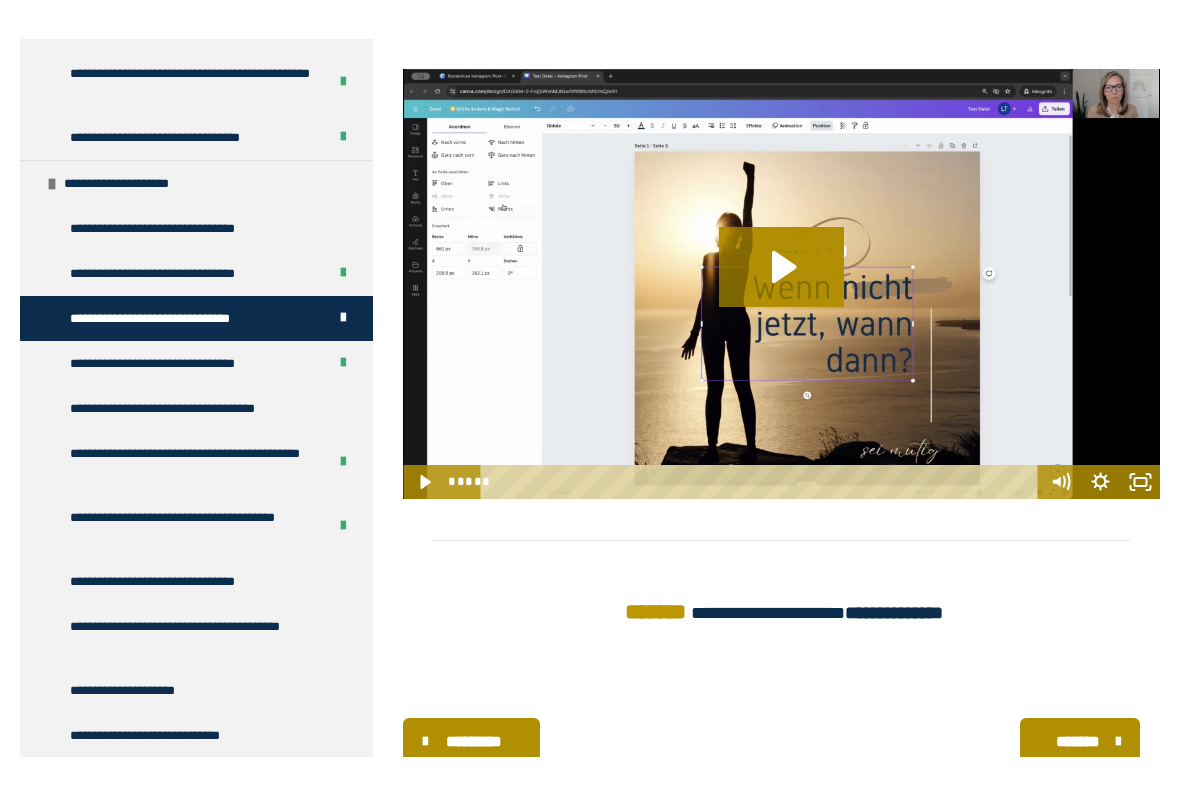 scroll, scrollTop: 717, scrollLeft: 0, axis: vertical 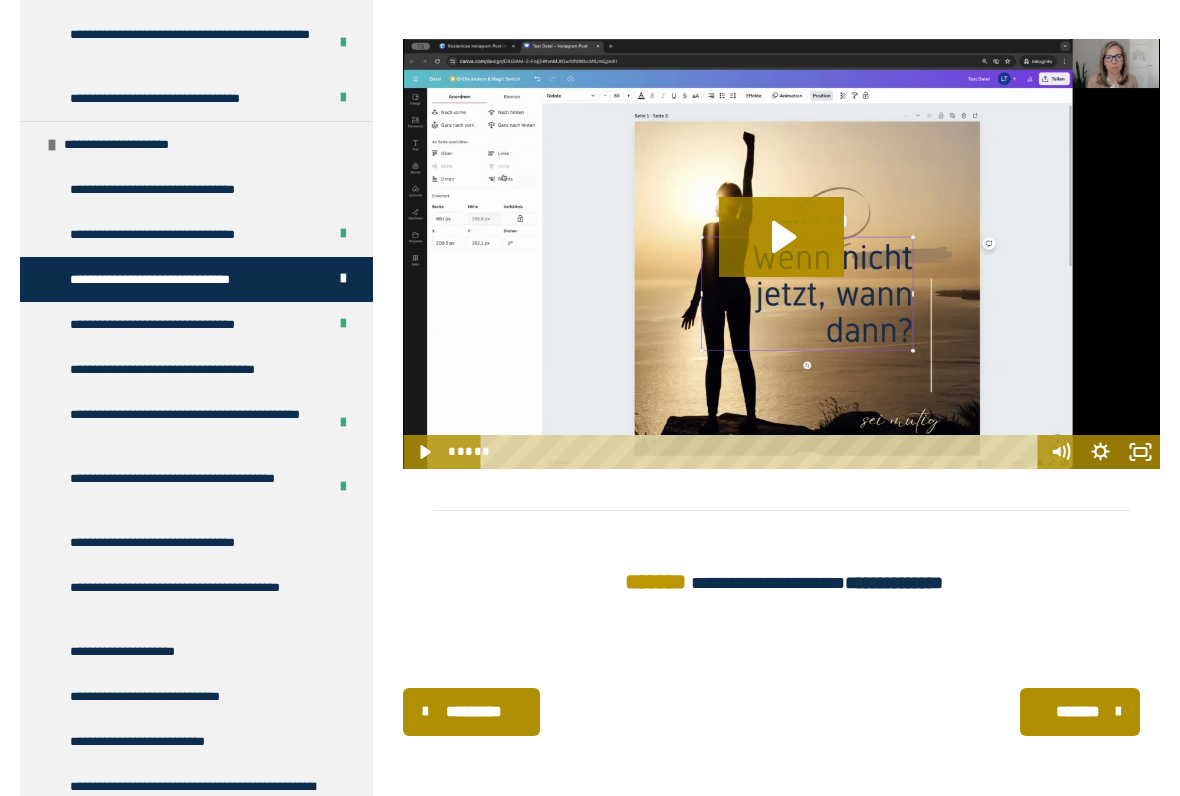 click on "**********" at bounding box center (173, 324) 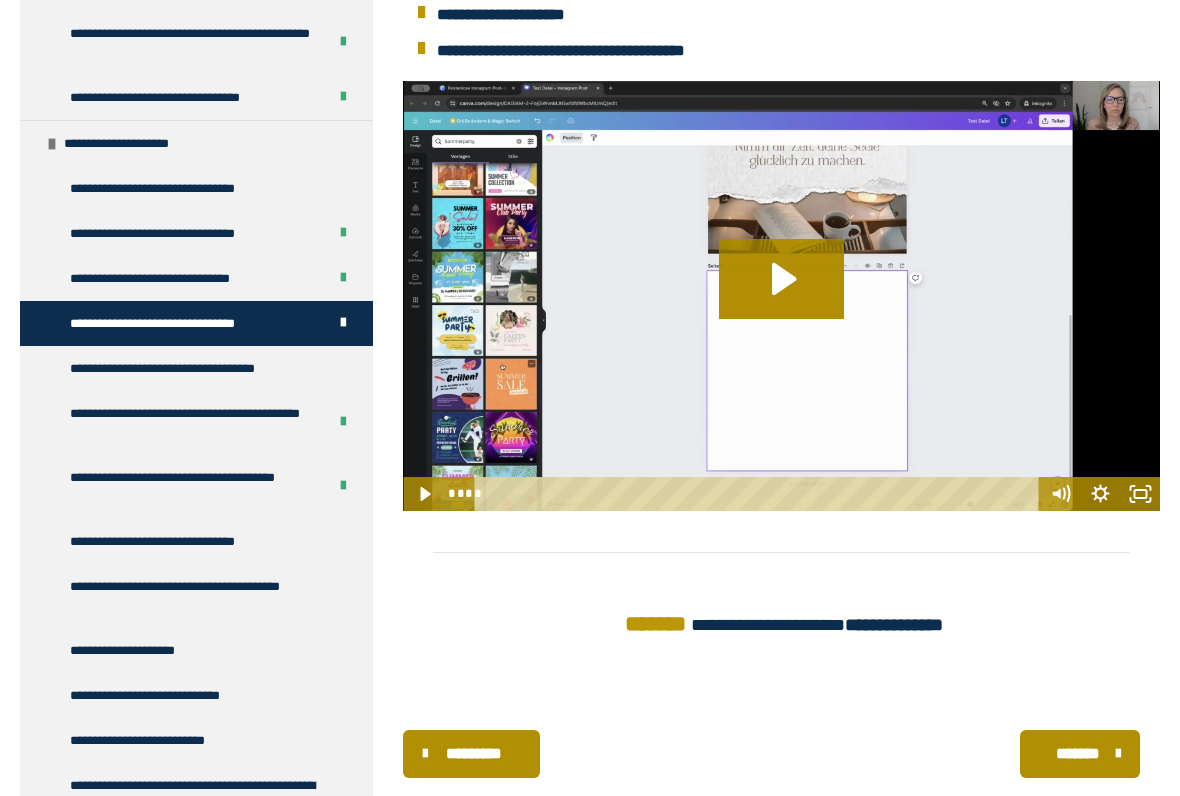 scroll, scrollTop: 526, scrollLeft: 0, axis: vertical 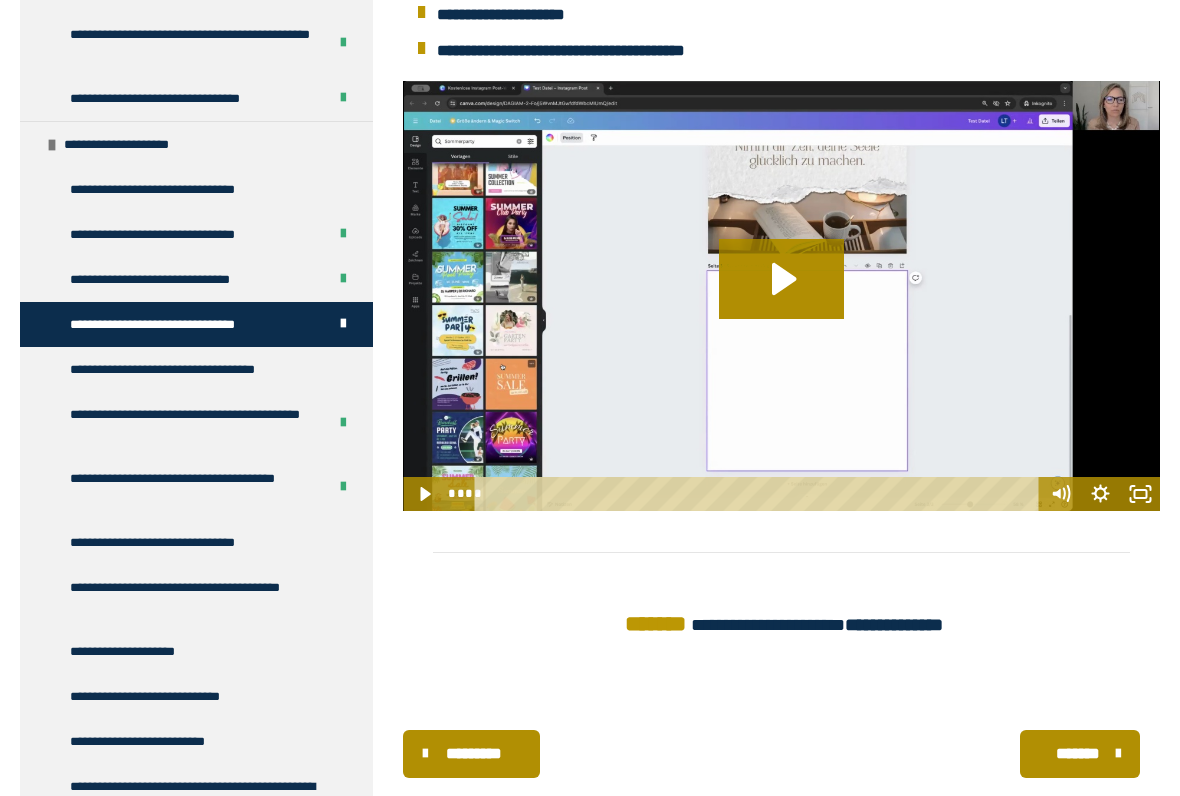 click 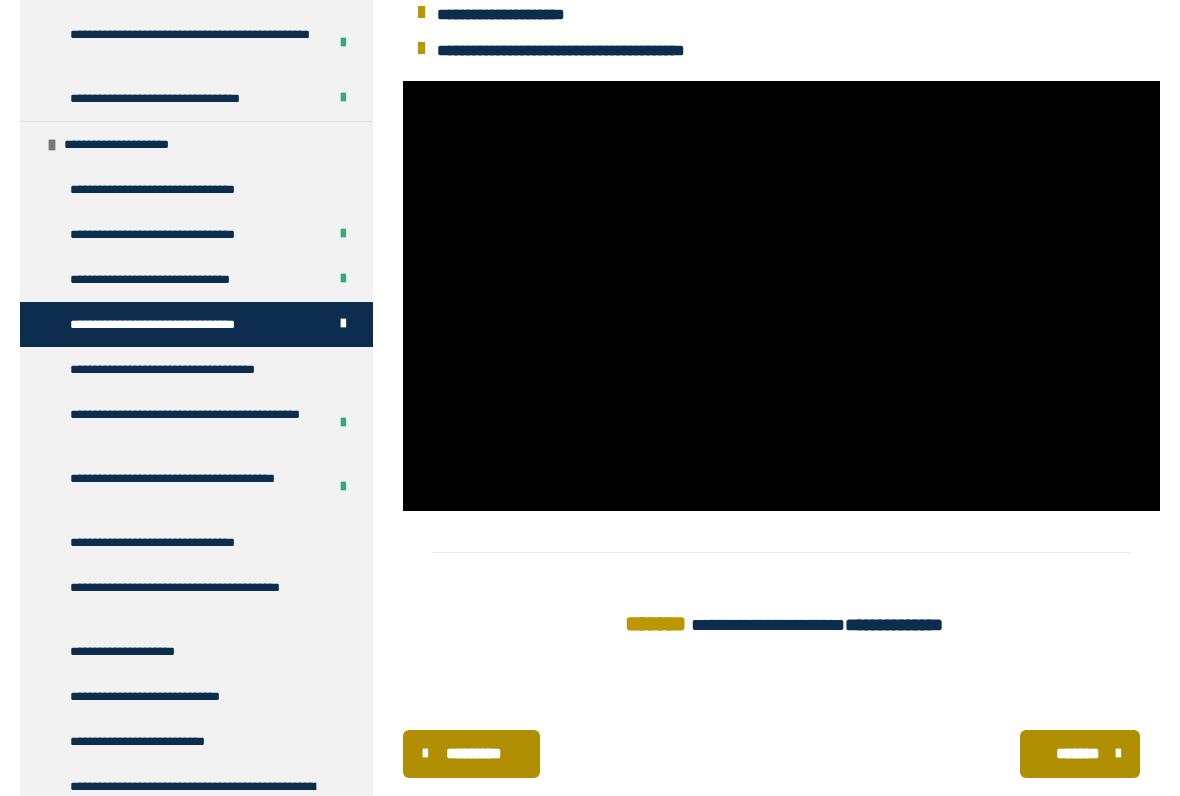 click at bounding box center (781, 296) 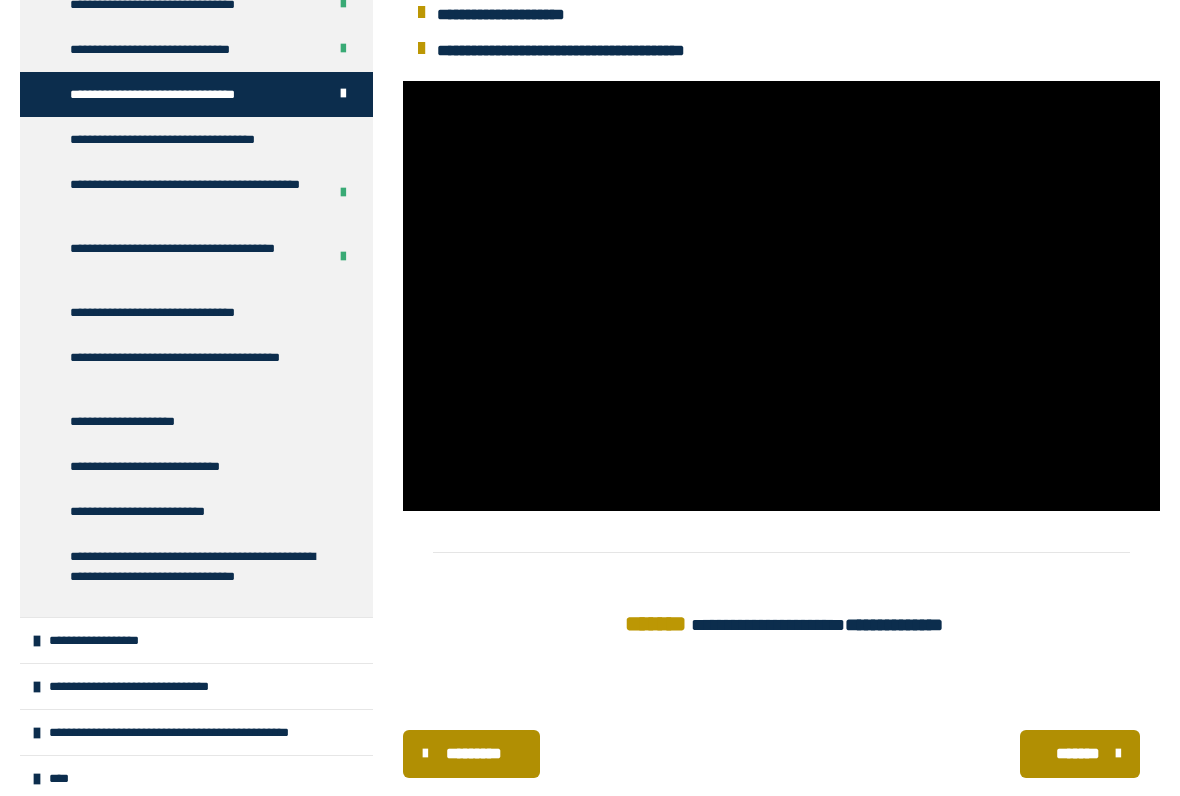 scroll, scrollTop: 679, scrollLeft: 0, axis: vertical 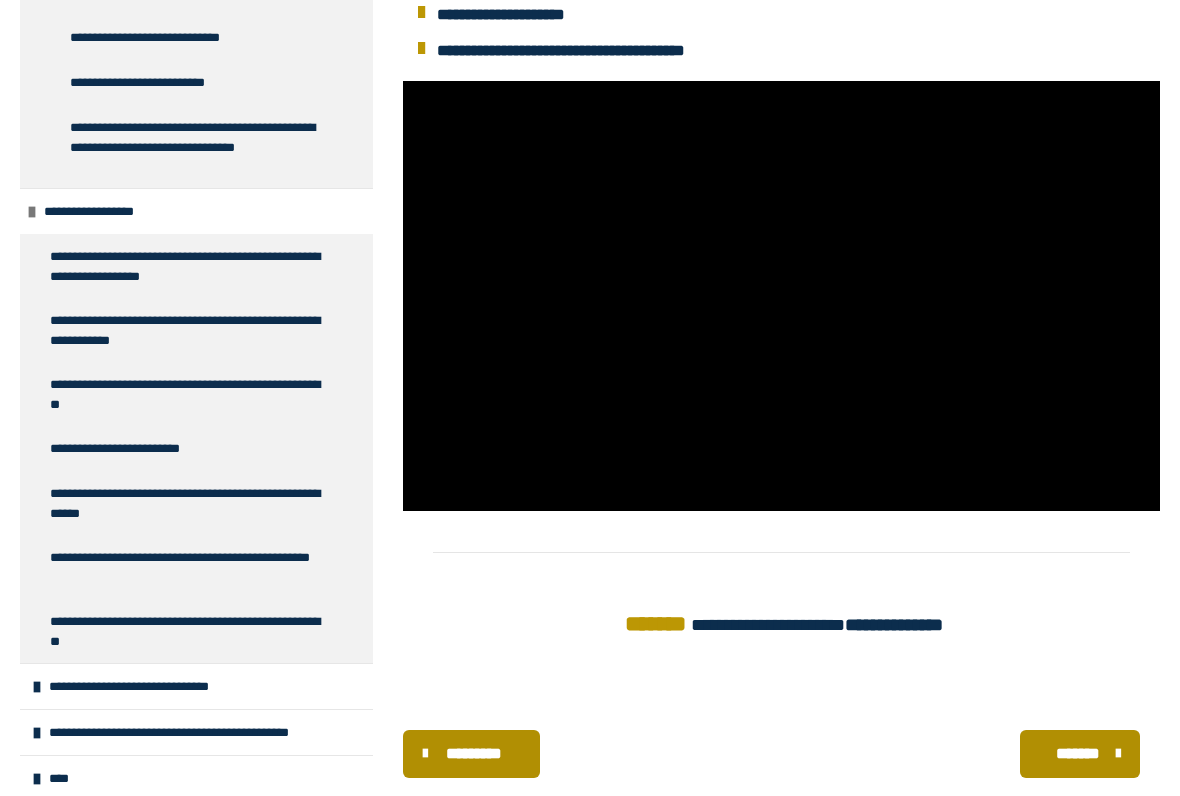 click on "**********" at bounding box center (188, 503) 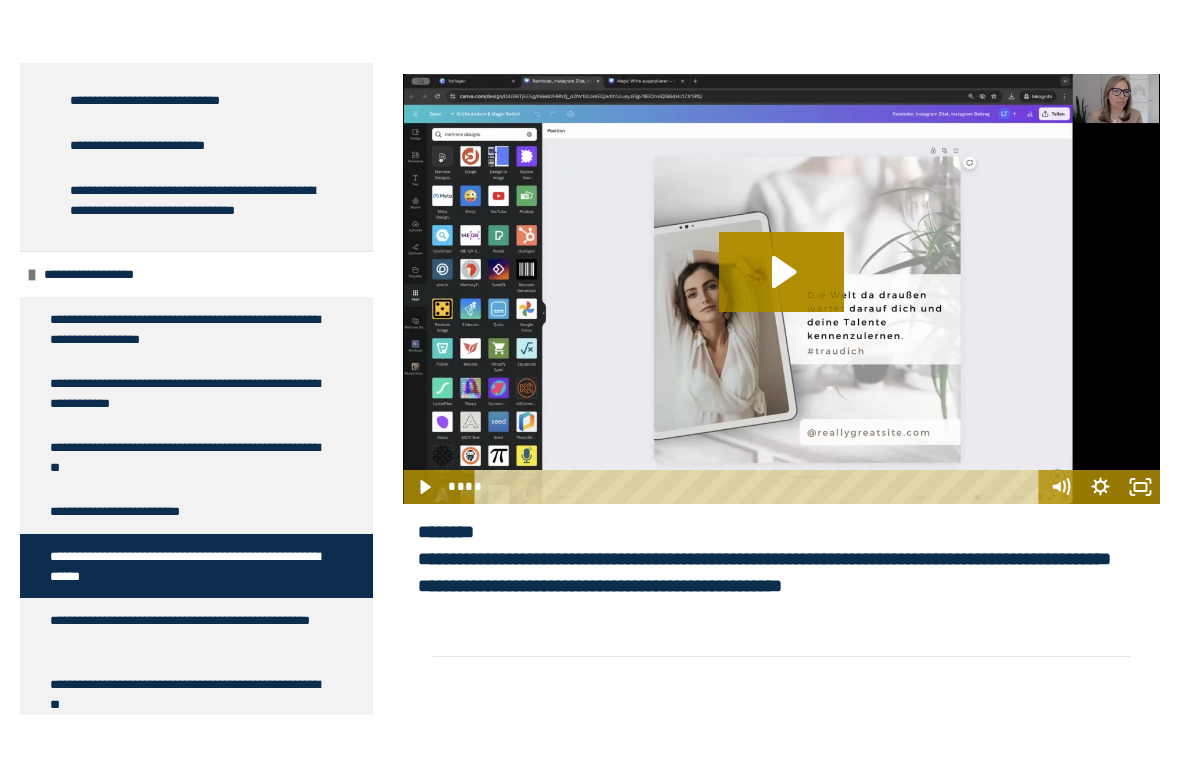scroll, scrollTop: 609, scrollLeft: 0, axis: vertical 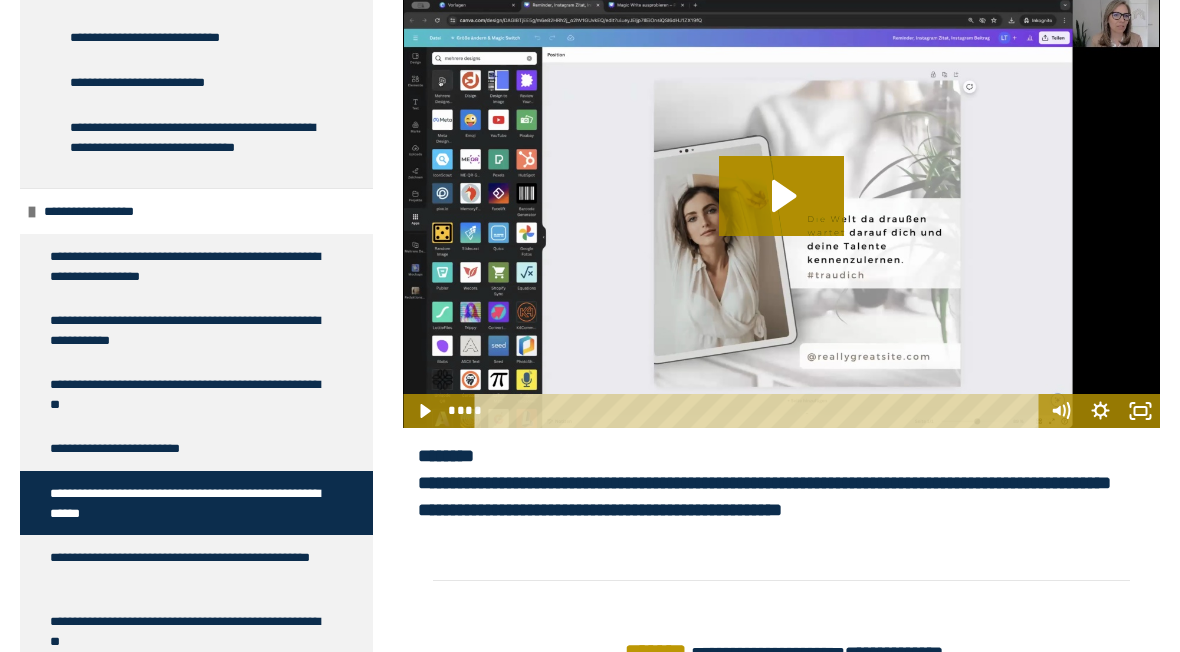 click 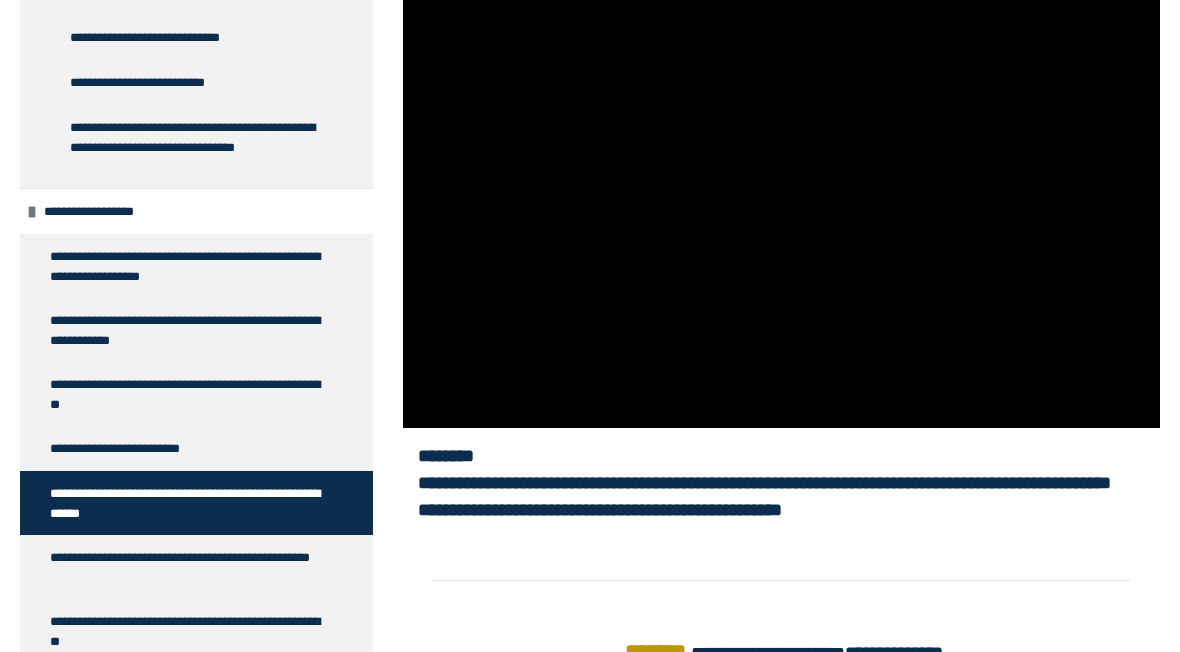 click at bounding box center [781, 213] 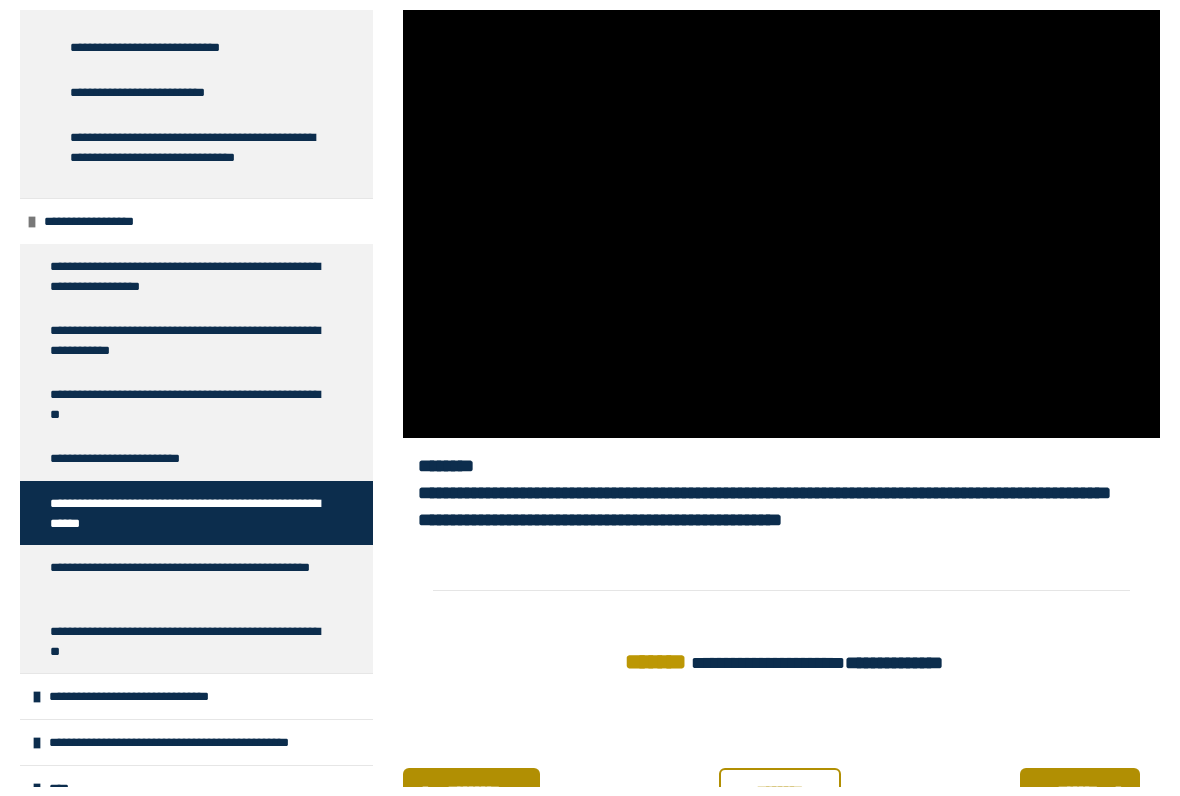 scroll, scrollTop: 623, scrollLeft: 0, axis: vertical 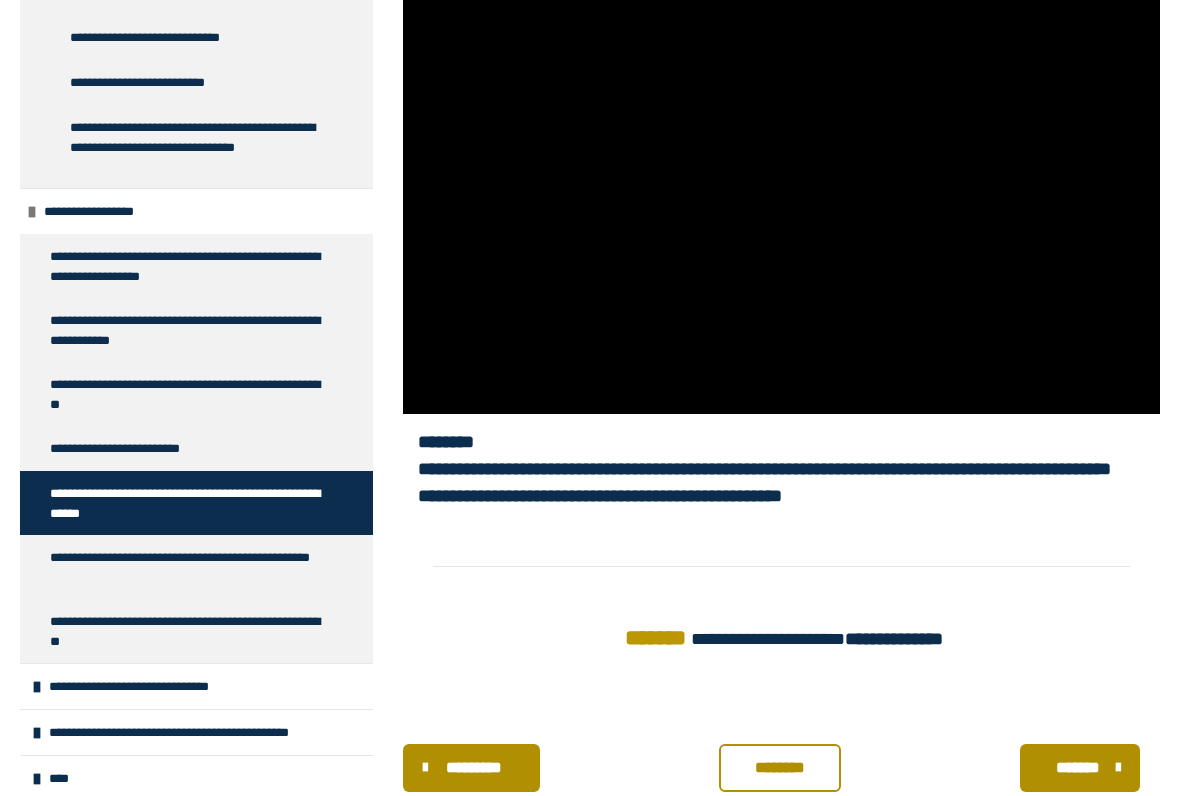 click at bounding box center (781, 199) 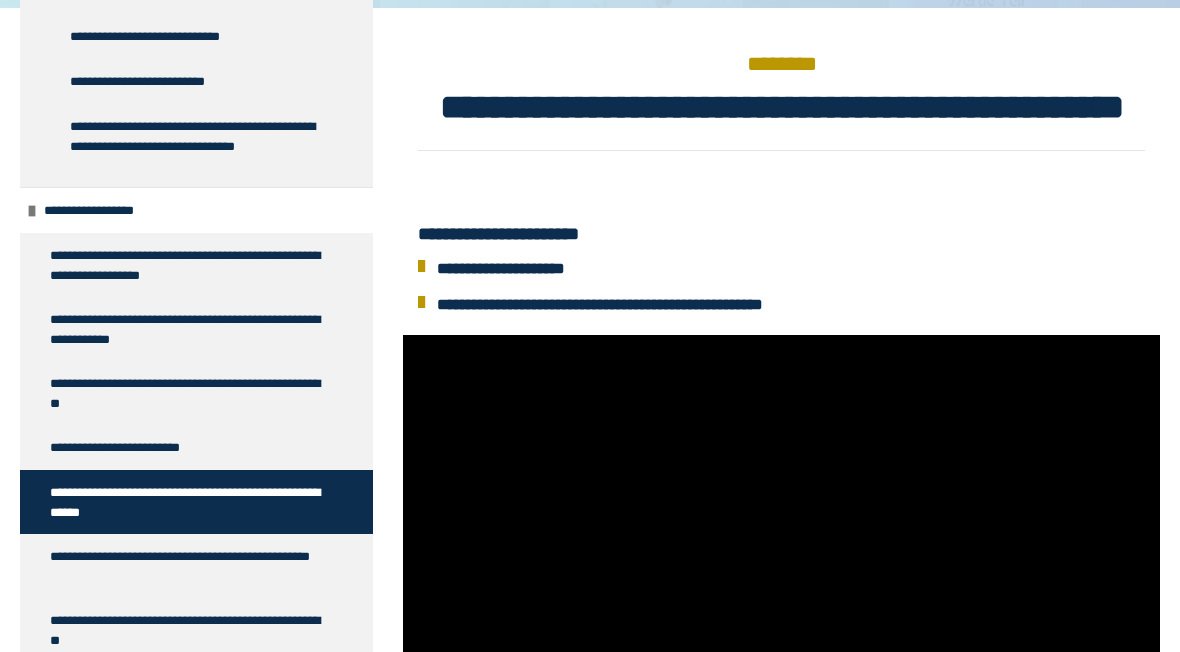 scroll, scrollTop: 216, scrollLeft: 0, axis: vertical 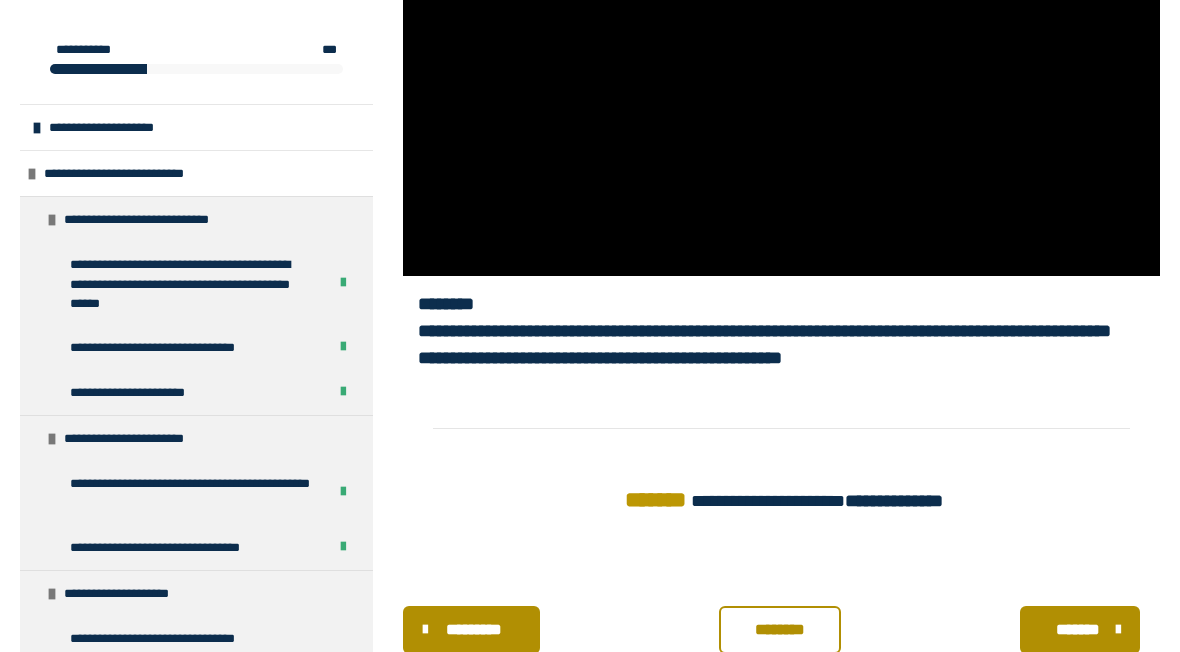 click at bounding box center (781, 61) 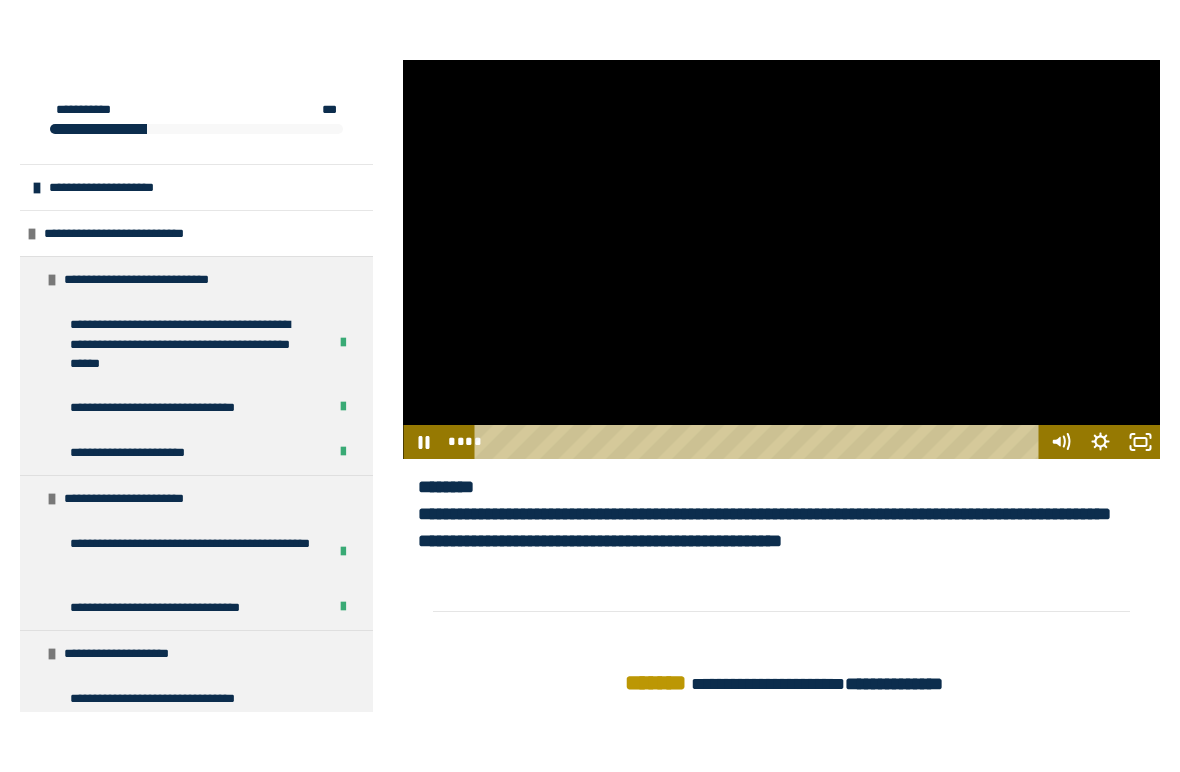 scroll, scrollTop: 637, scrollLeft: 0, axis: vertical 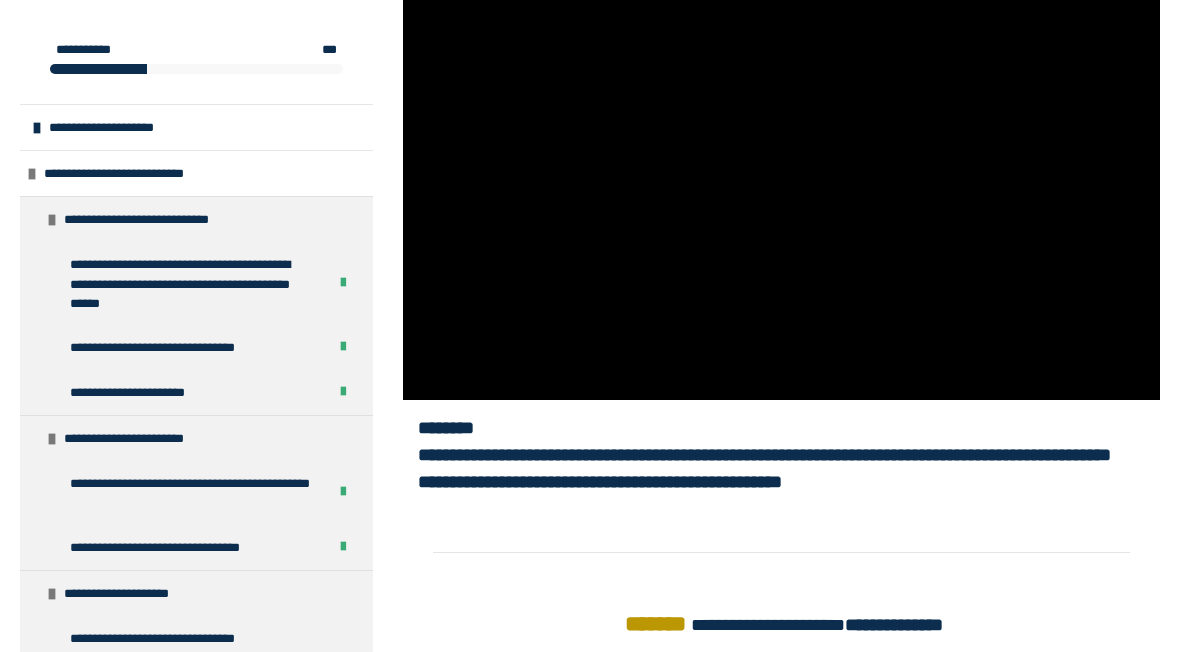 click at bounding box center (781, 185) 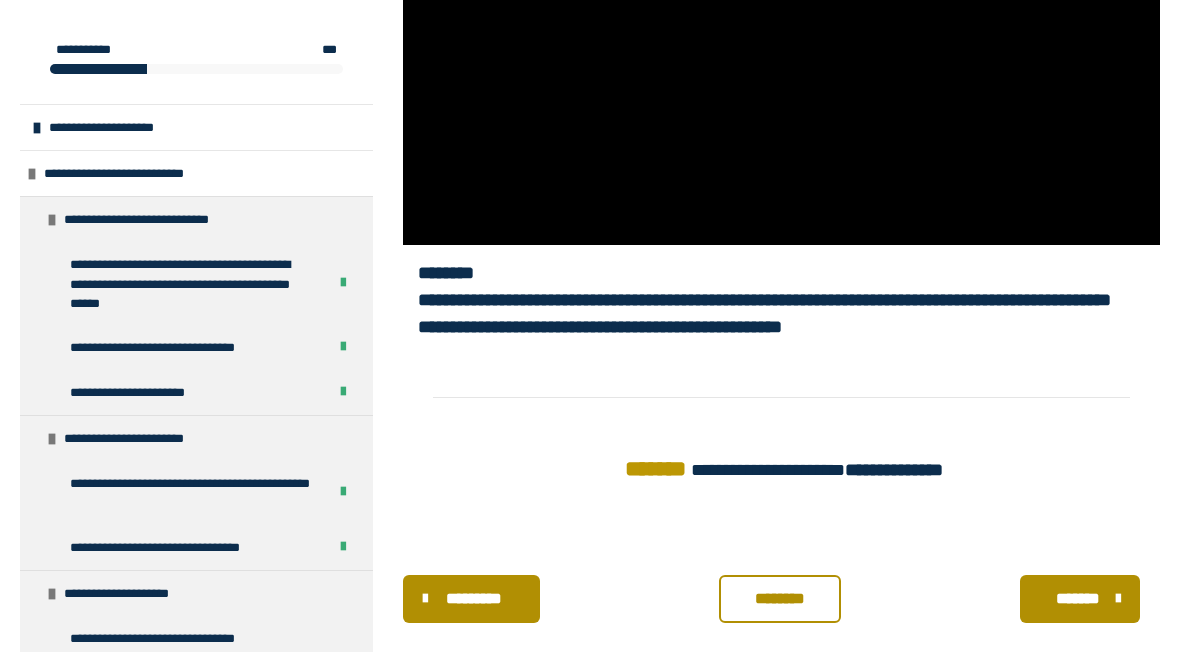 scroll, scrollTop: 876, scrollLeft: 0, axis: vertical 